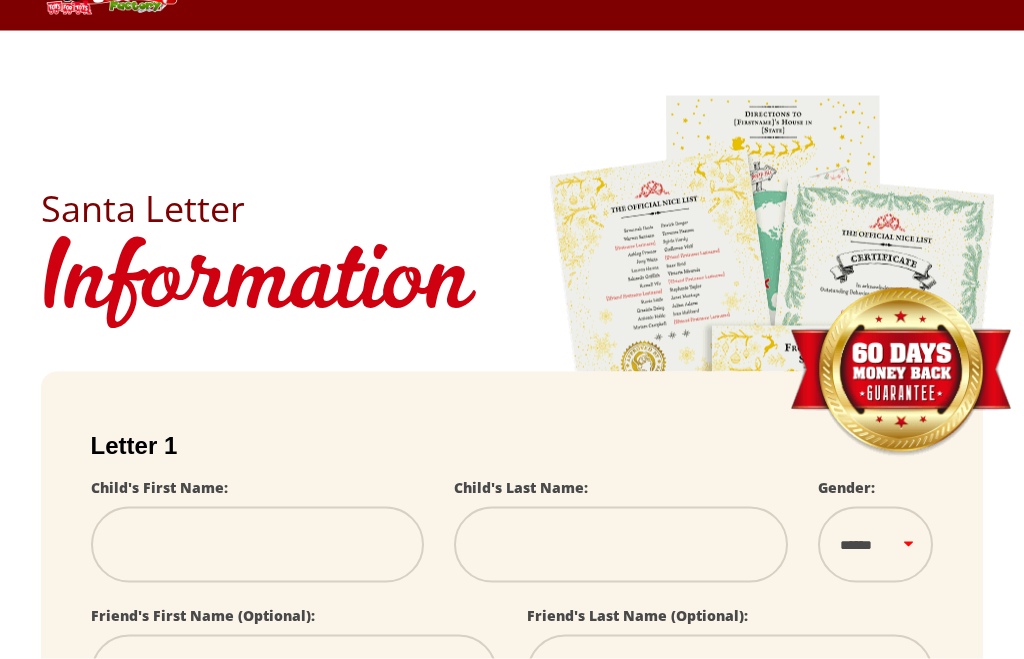 scroll, scrollTop: 0, scrollLeft: 0, axis: both 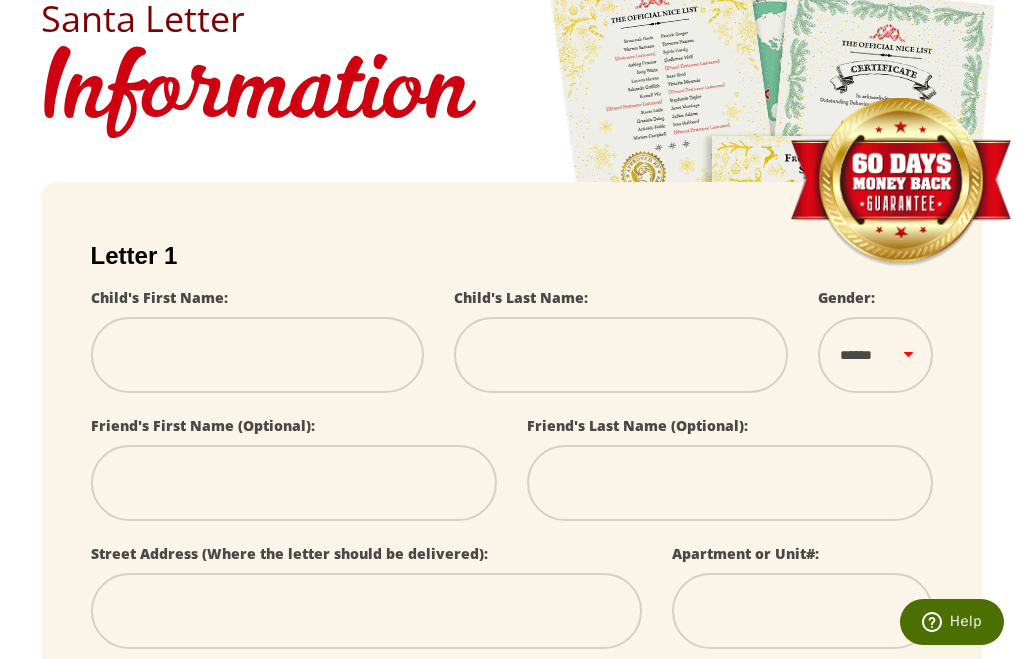 click at bounding box center [258, 355] 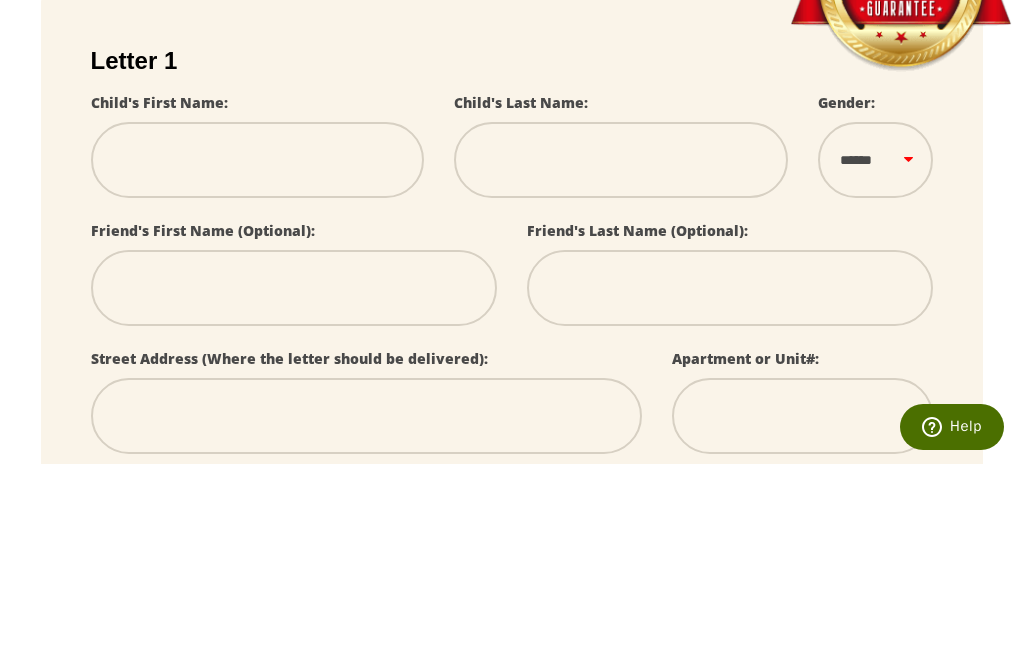scroll, scrollTop: 453, scrollLeft: 0, axis: vertical 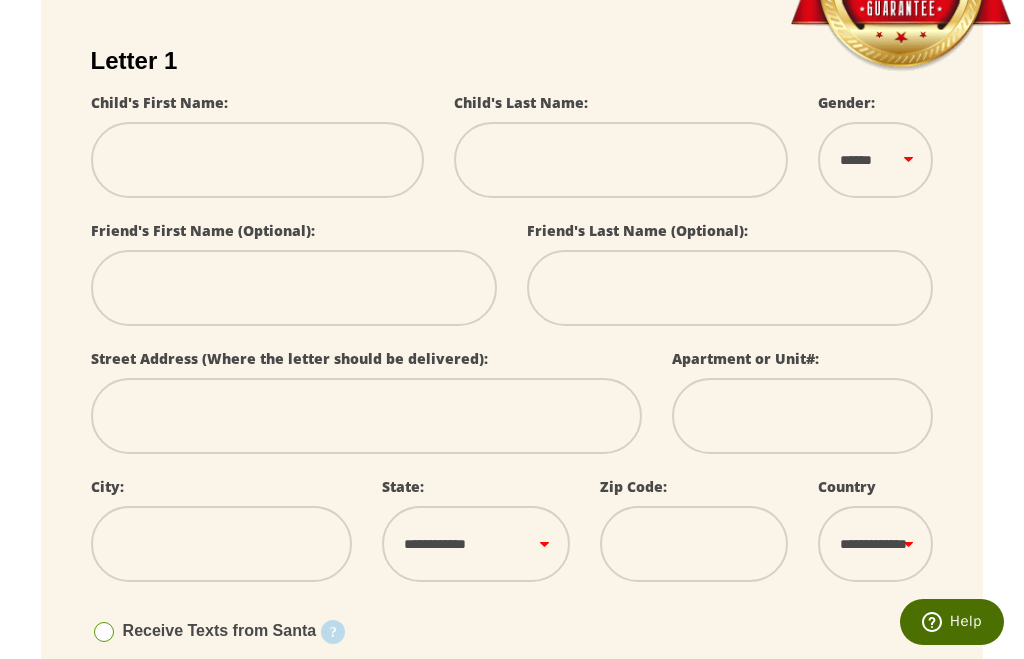 click at bounding box center (258, 160) 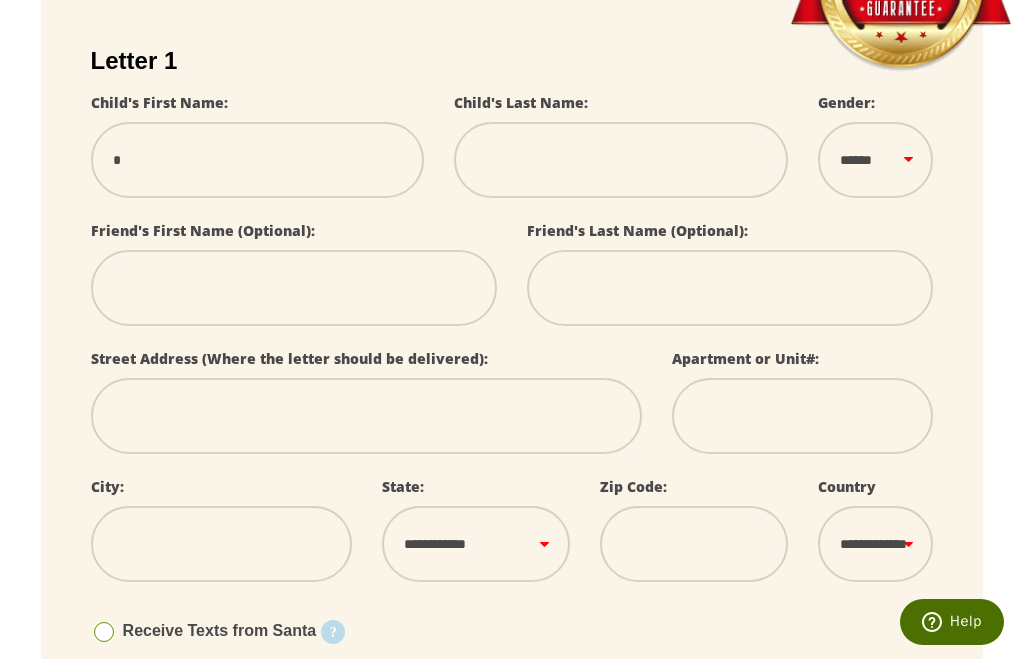 type on "**" 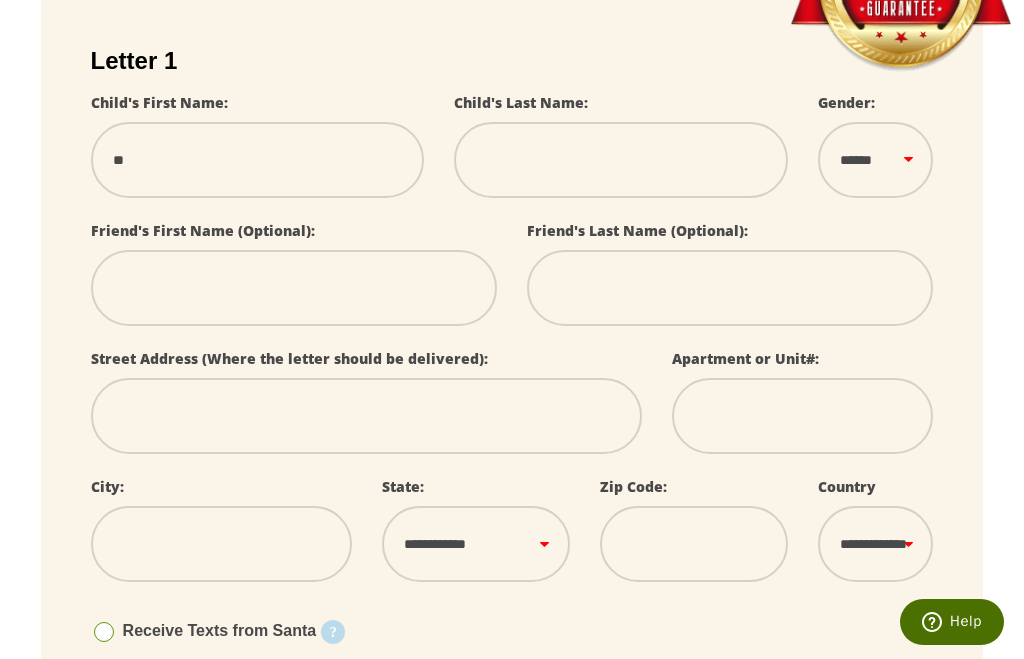 type on "***" 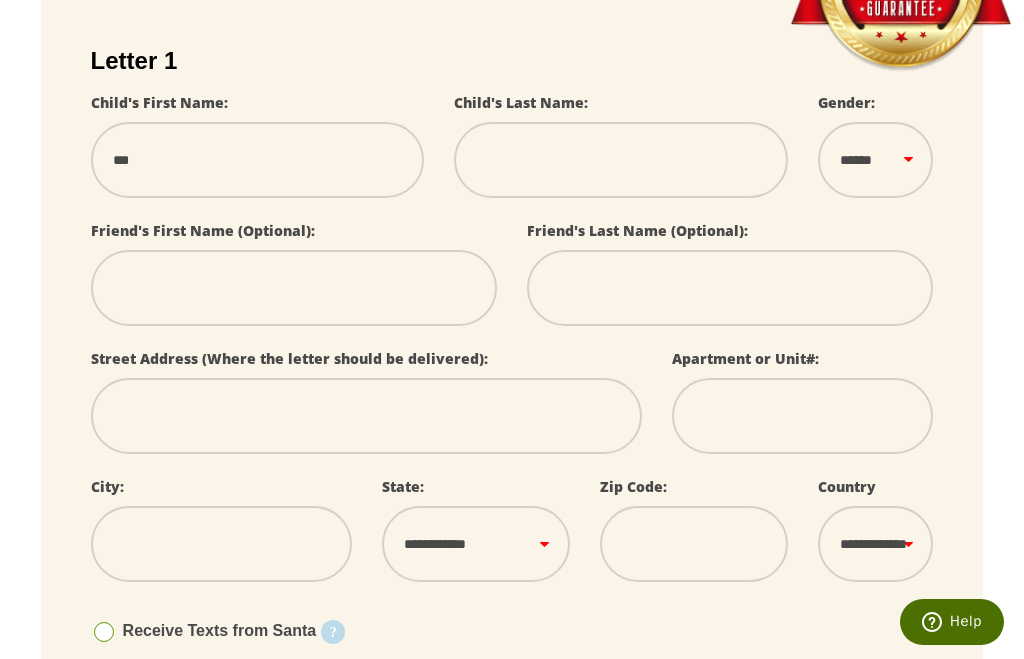 type on "***" 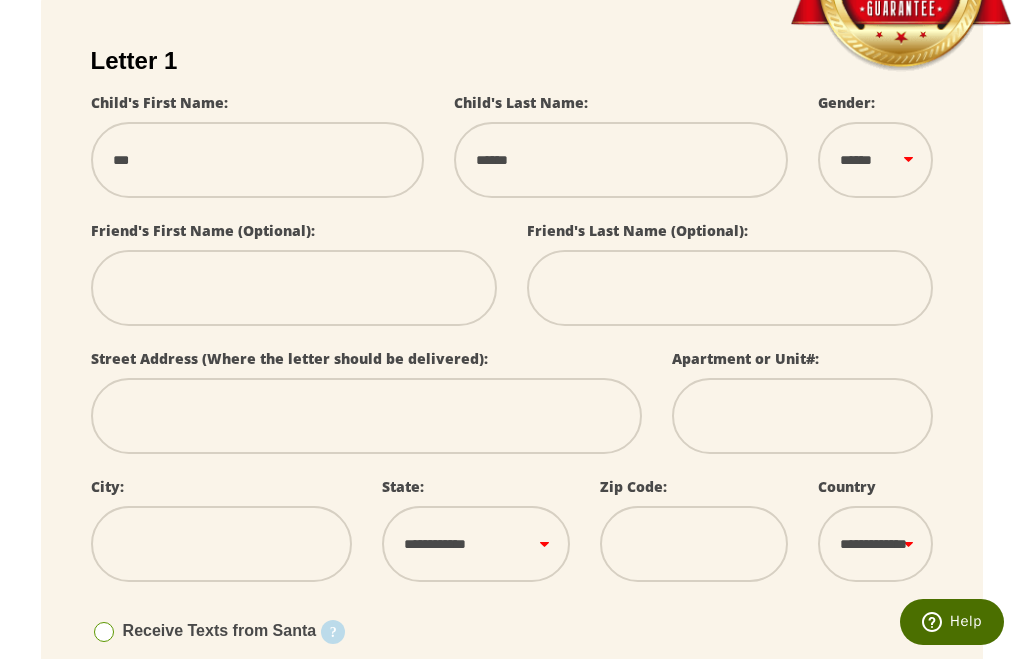 select 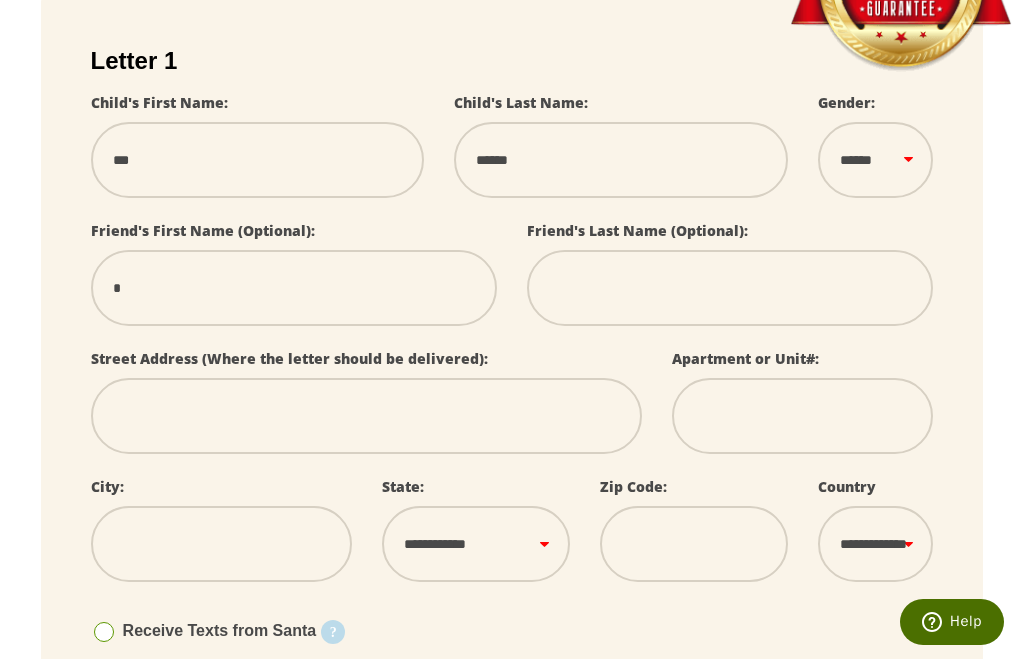 select 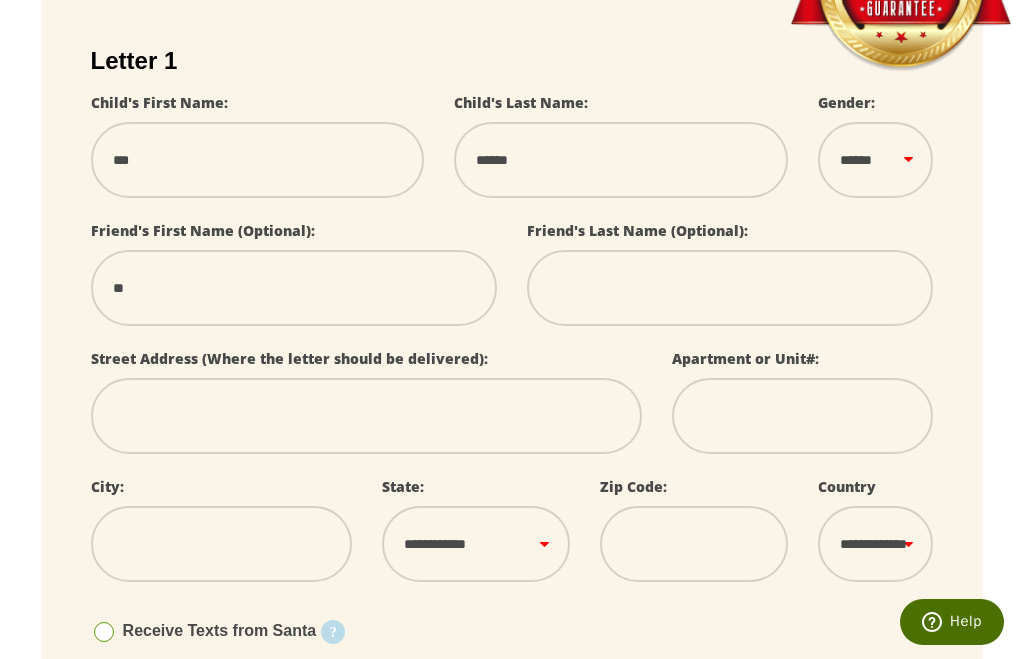 select 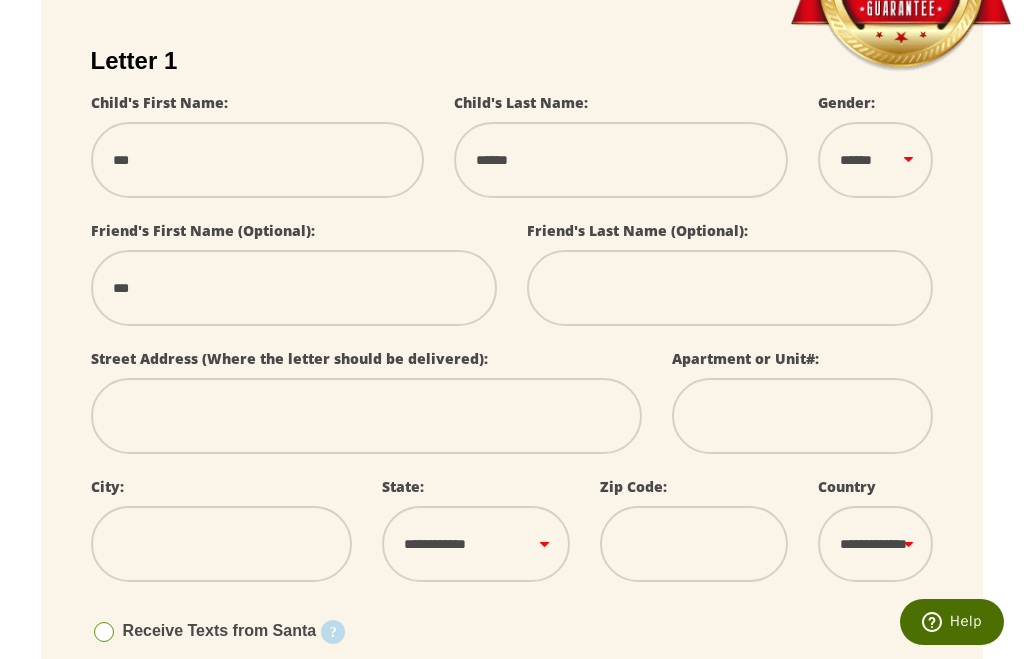 select 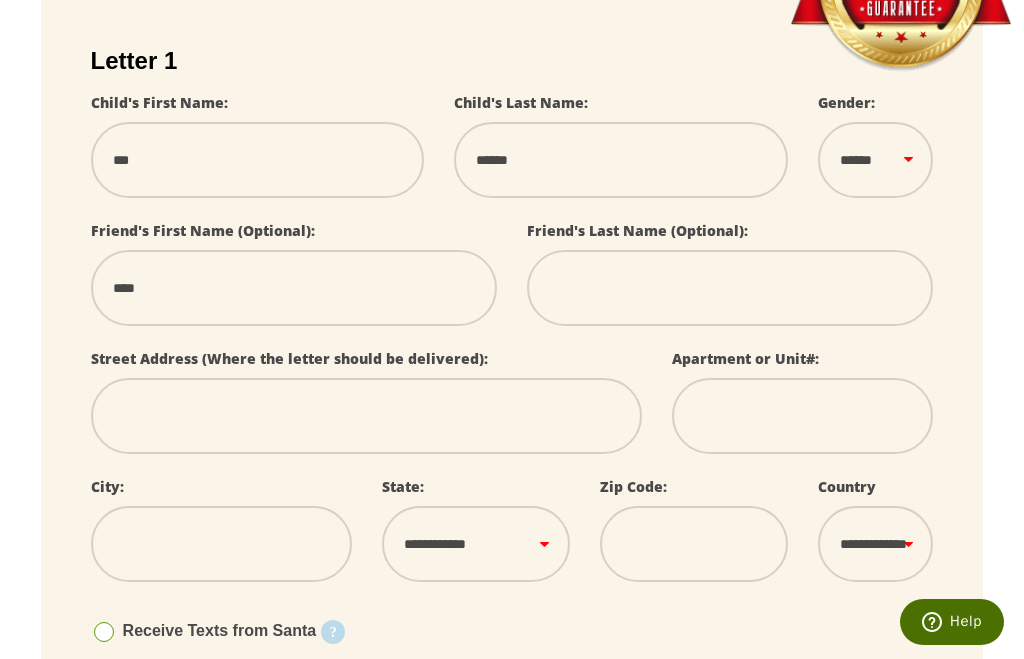 select 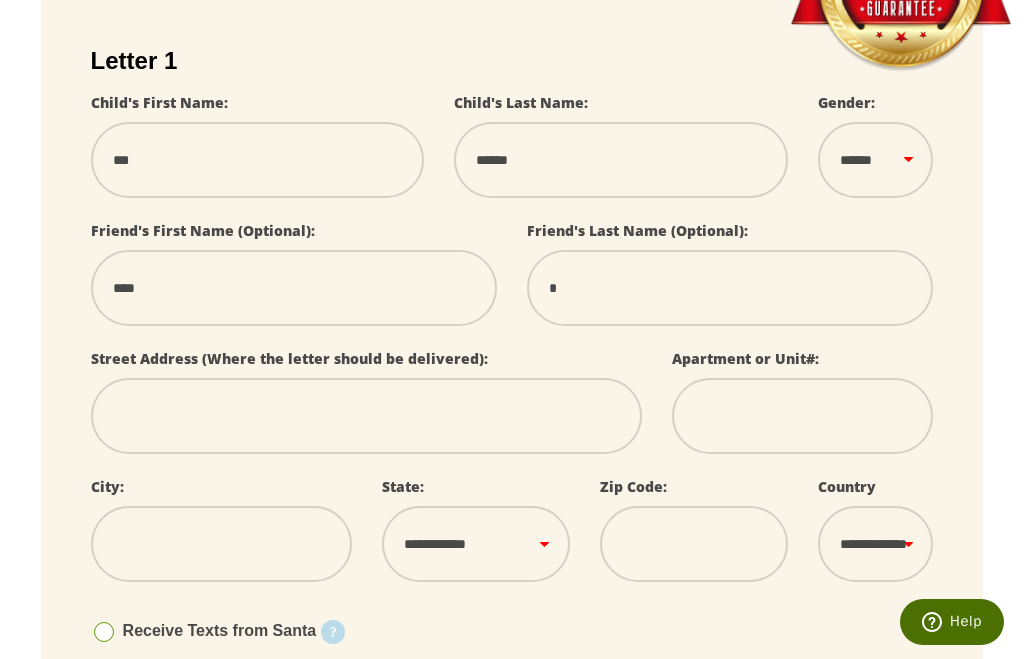select 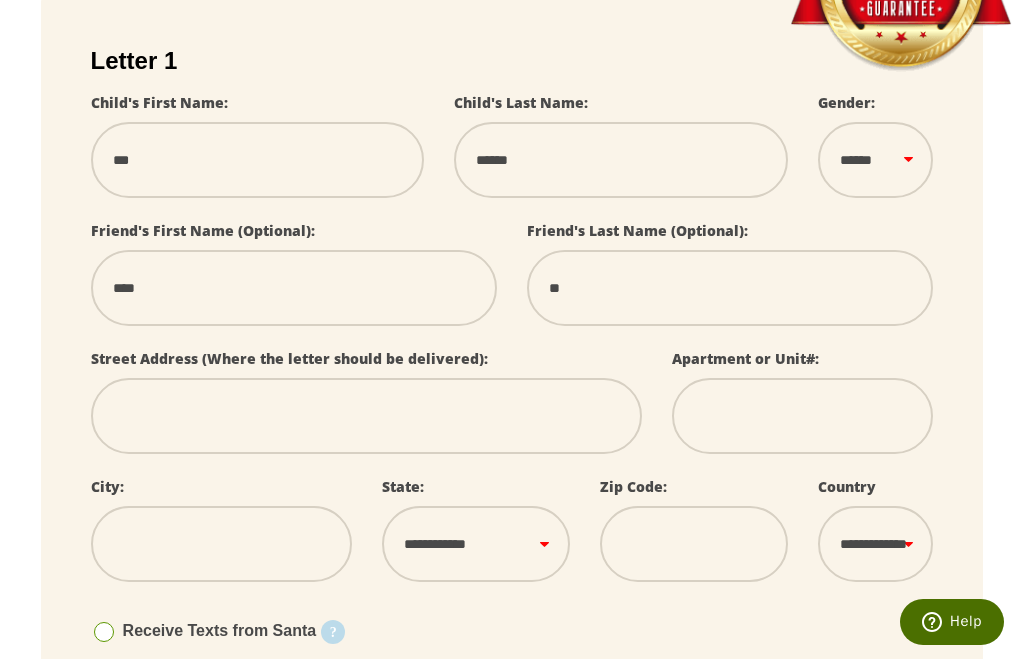 select 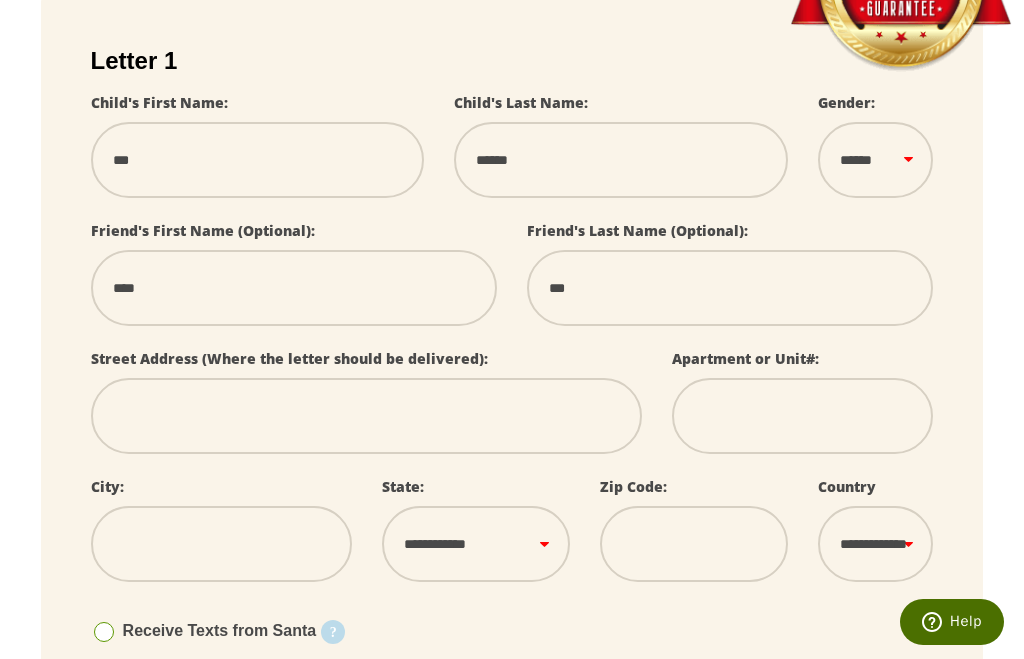 select 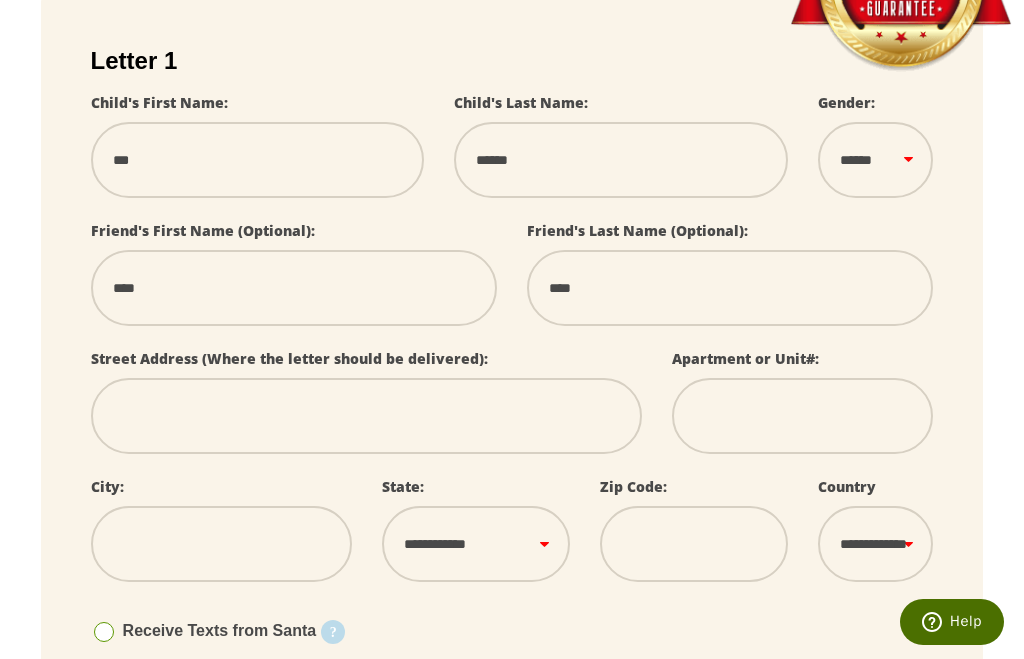 select 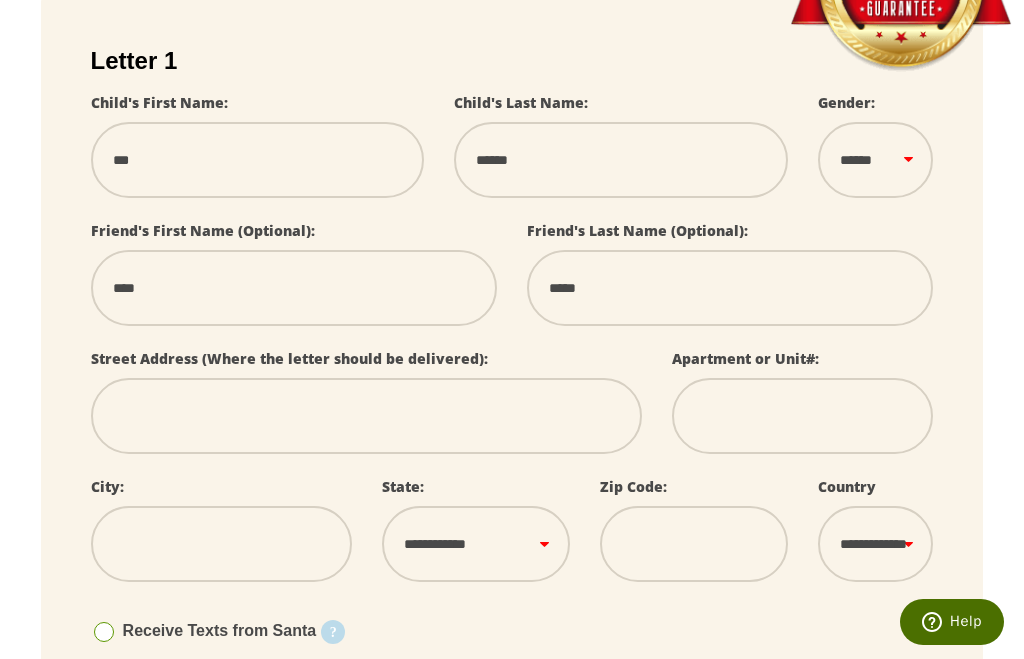 select 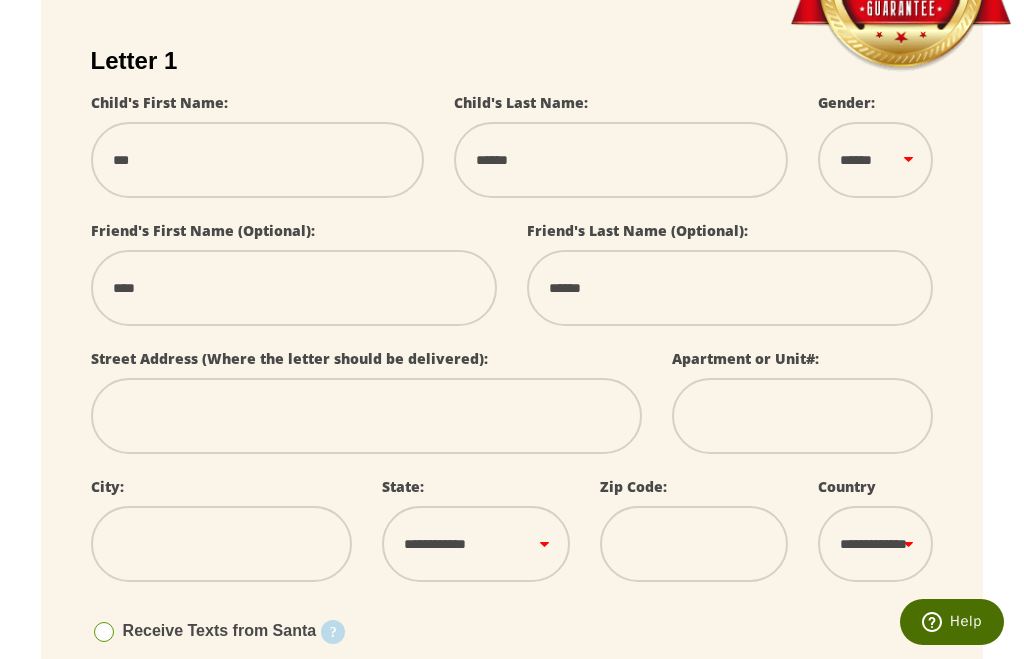 type on "******" 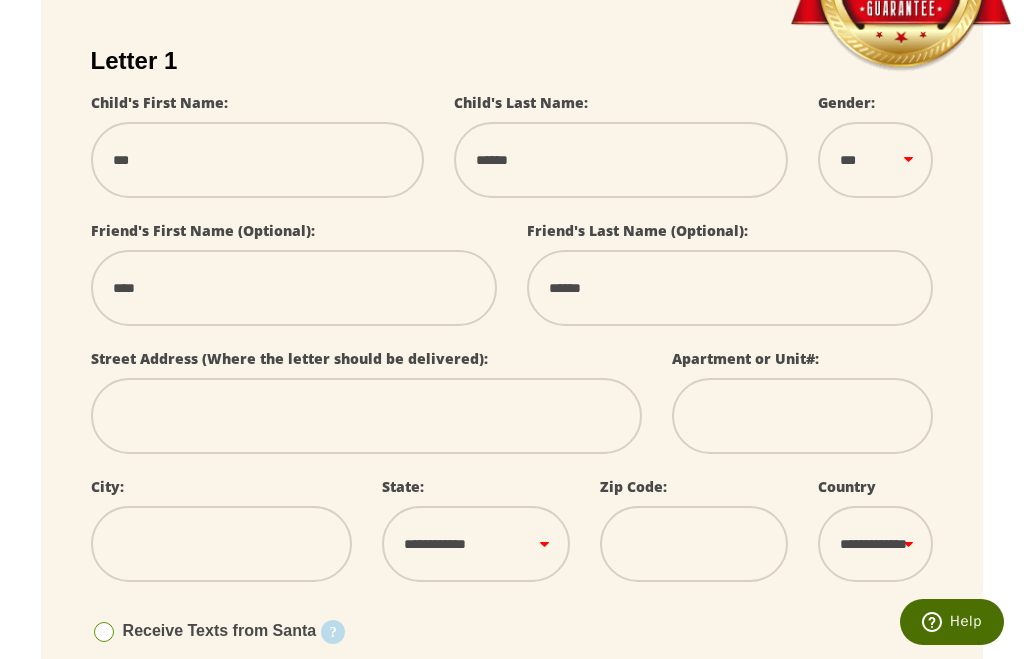 select 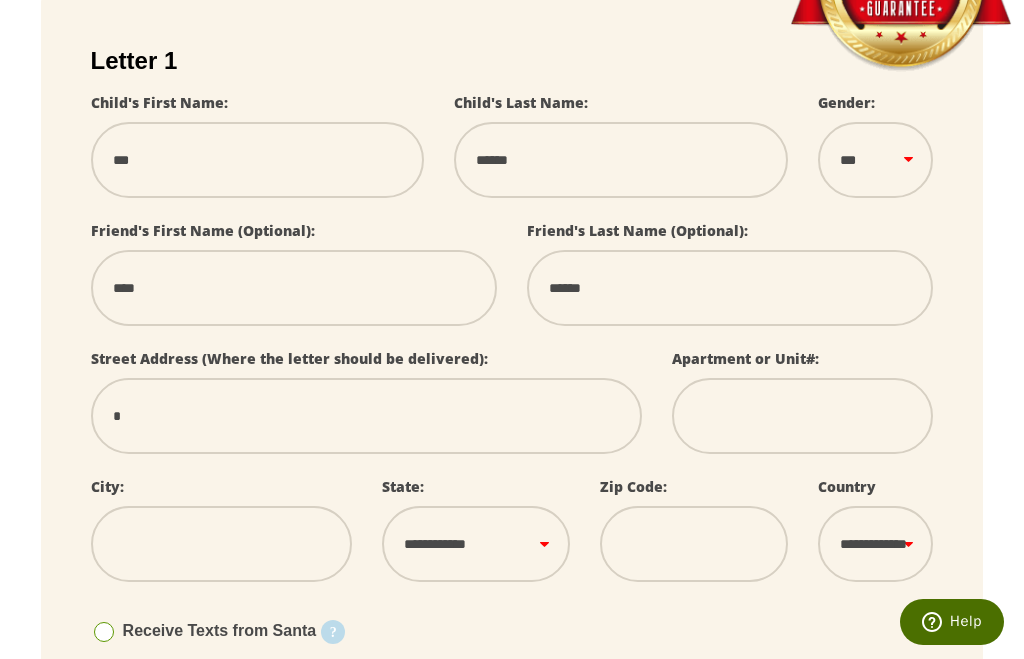 type on "**" 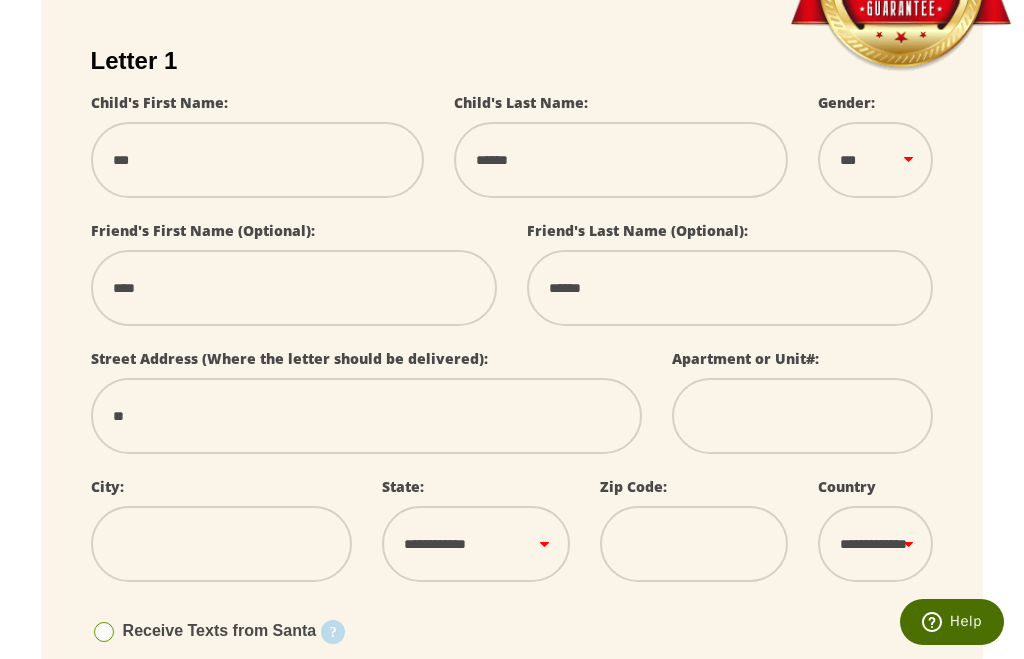 type on "***" 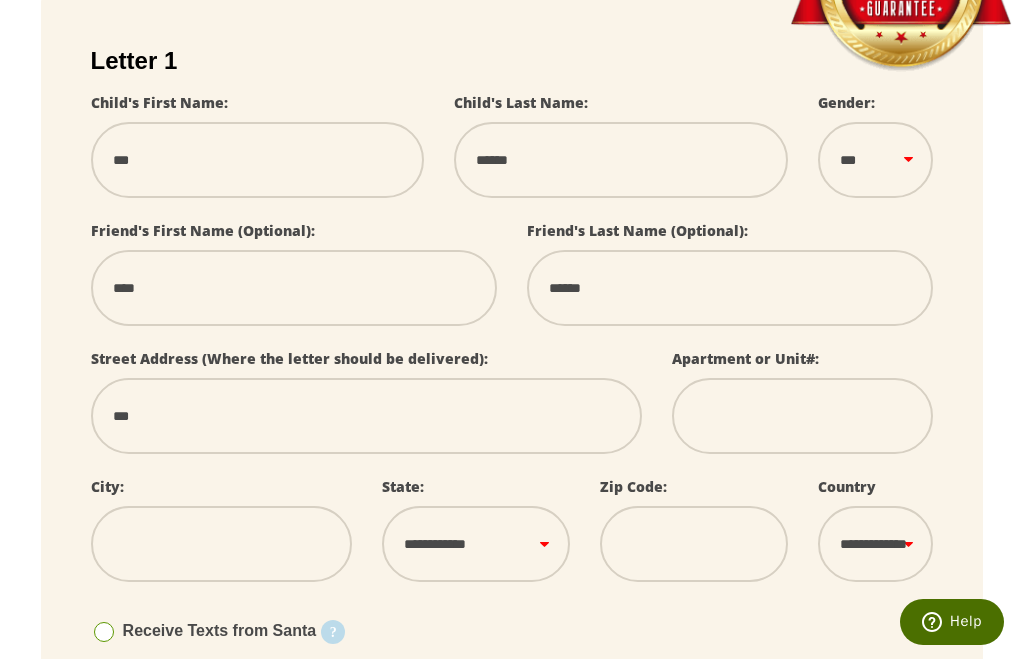 type on "***" 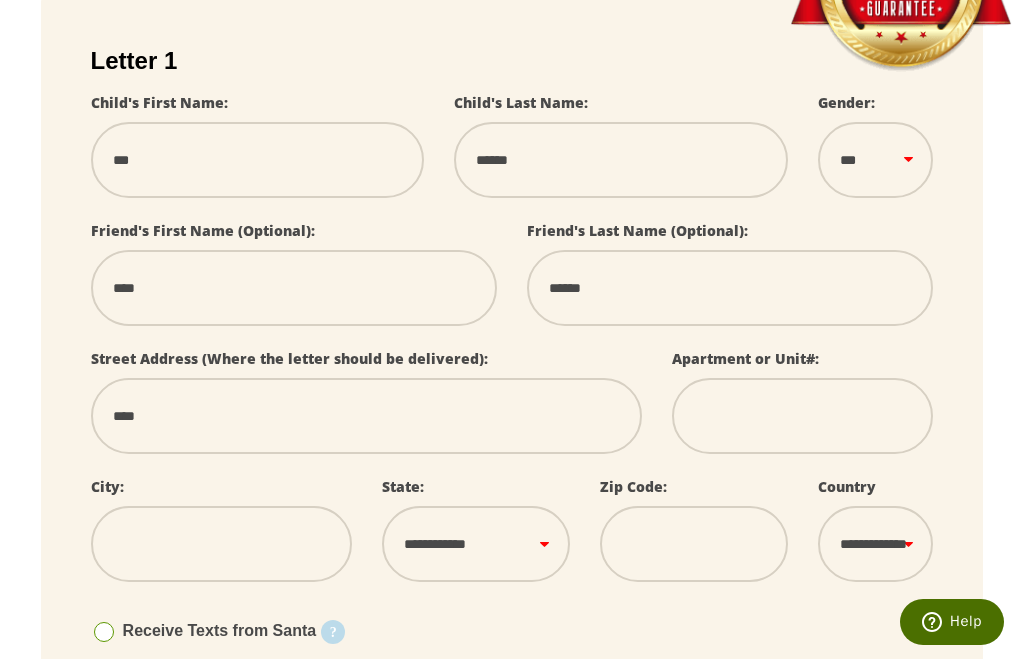 select 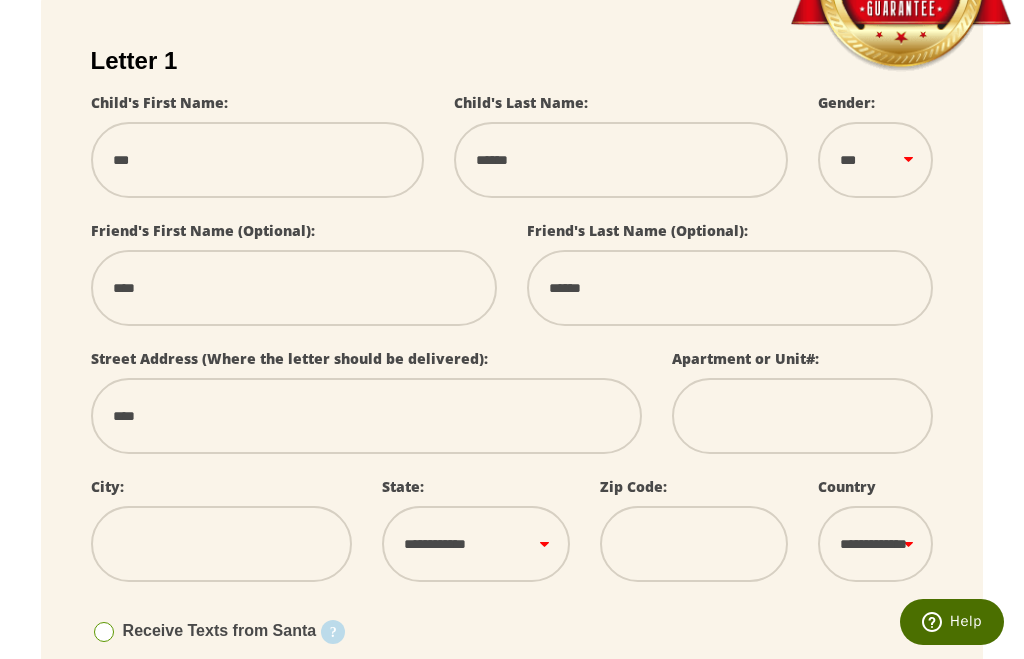 type on "*****" 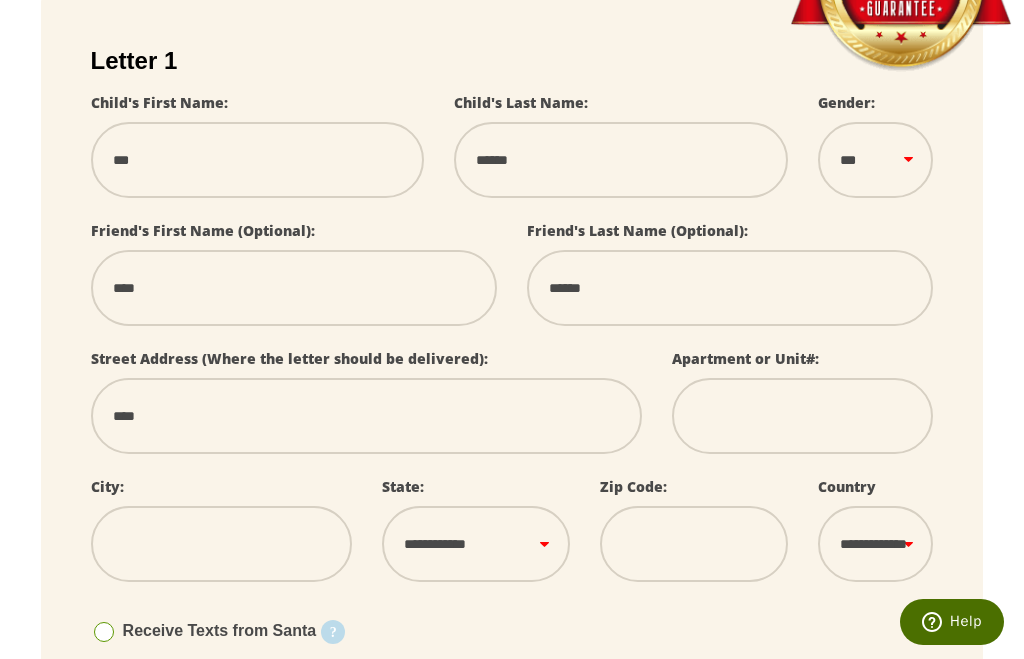 select 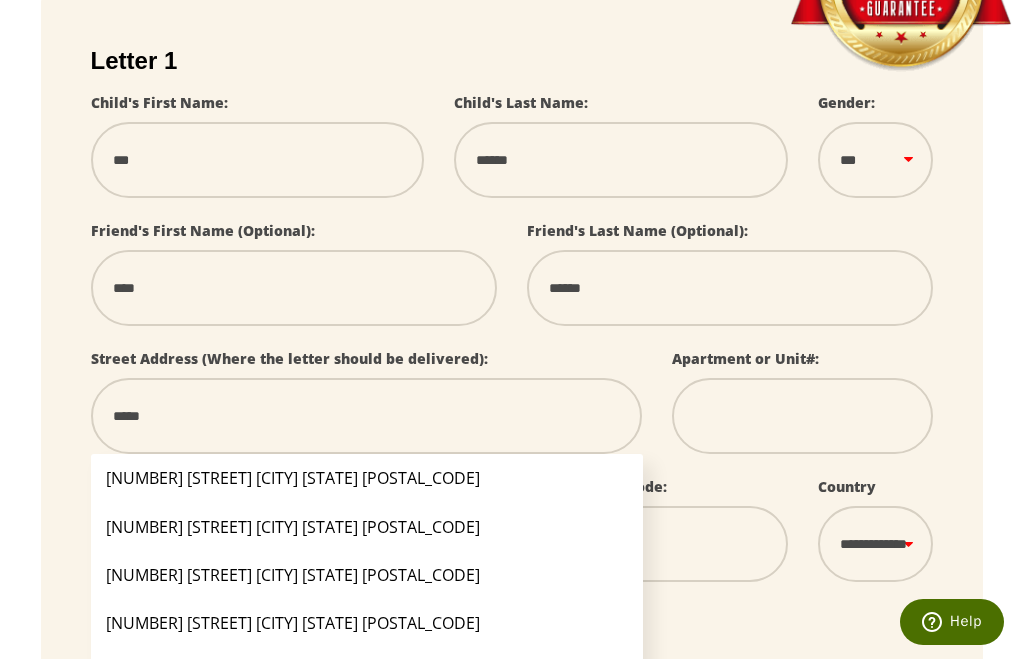 type on "******" 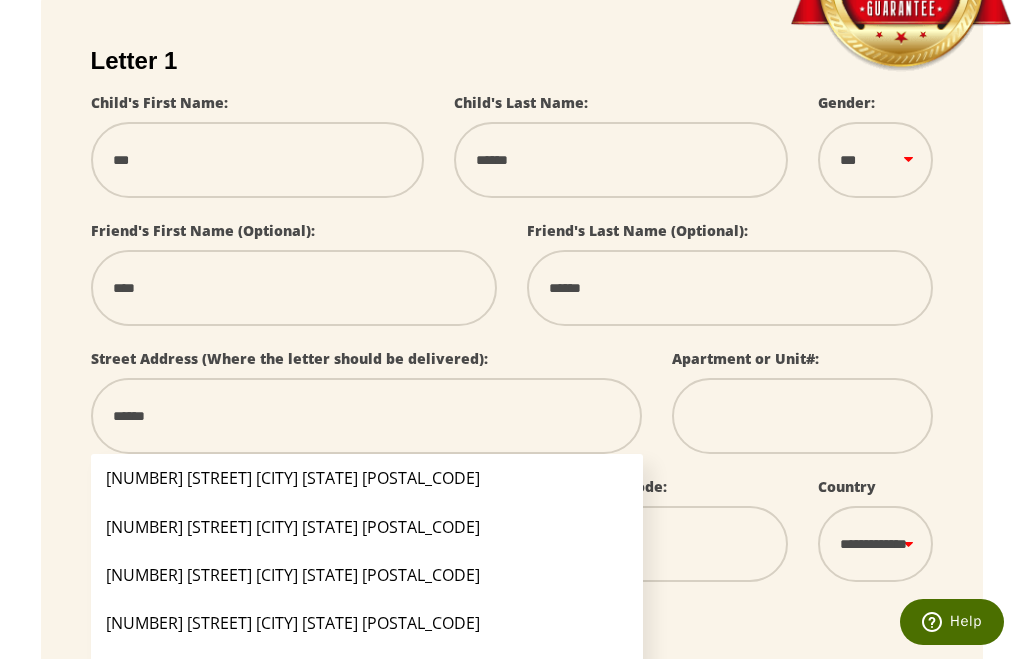 select 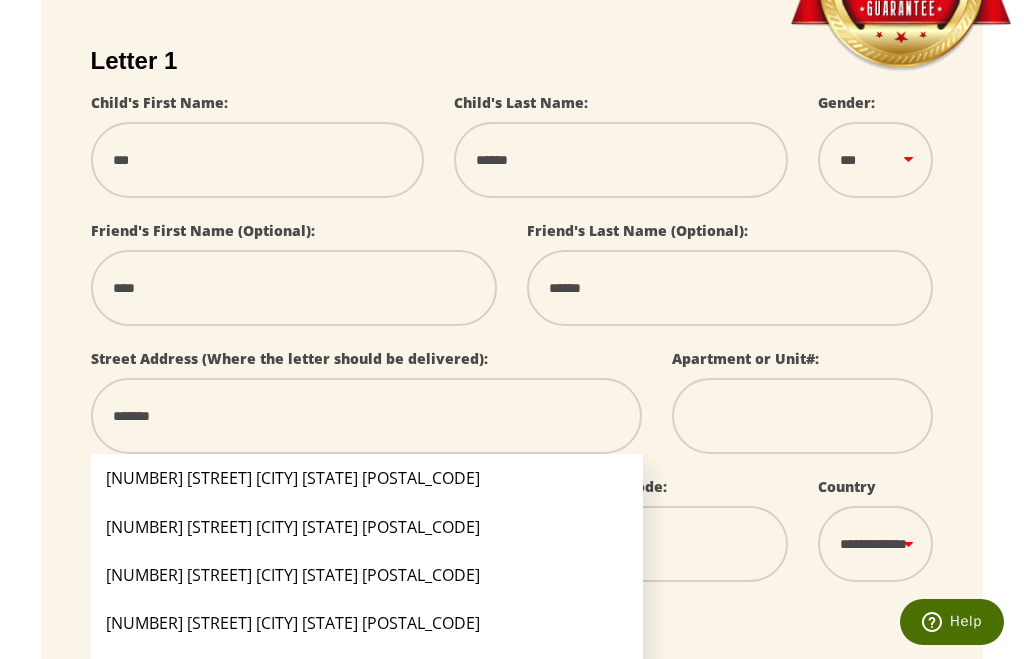 type on "********" 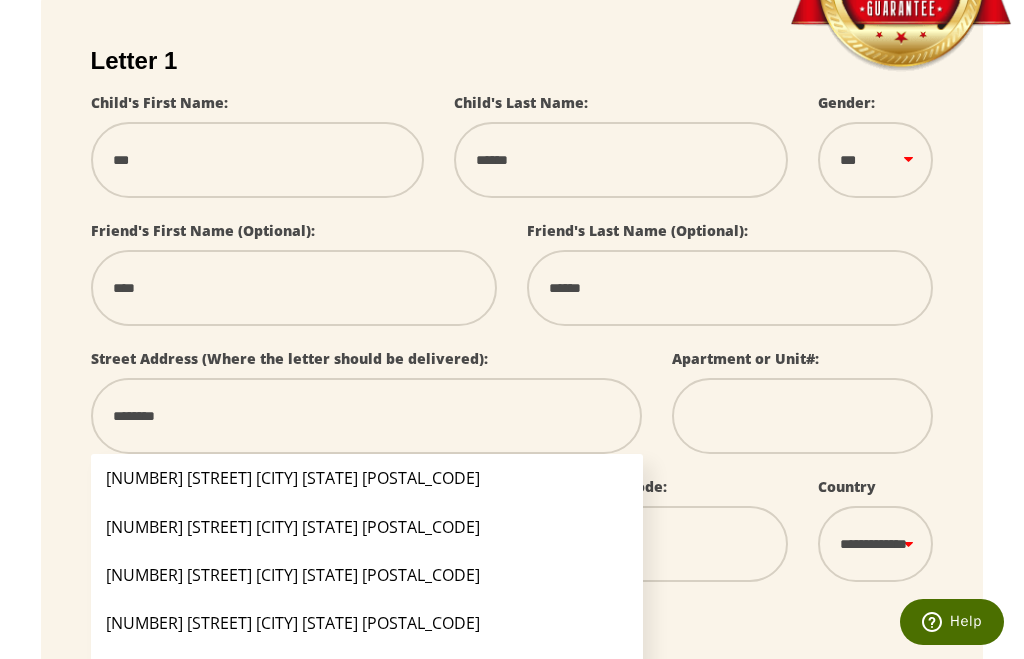 type on "*********" 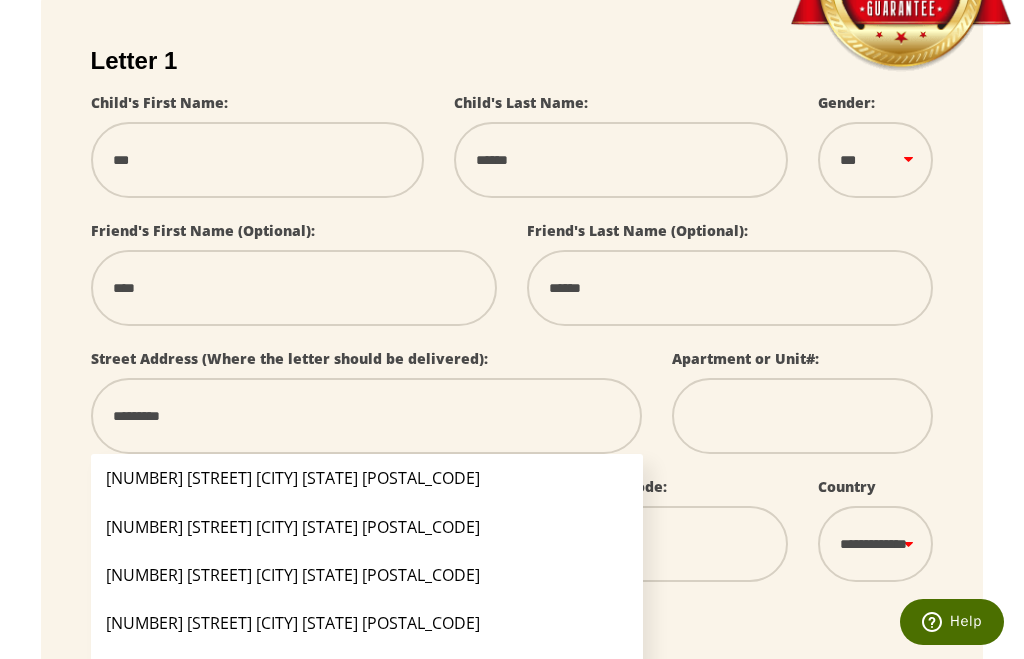 type on "**********" 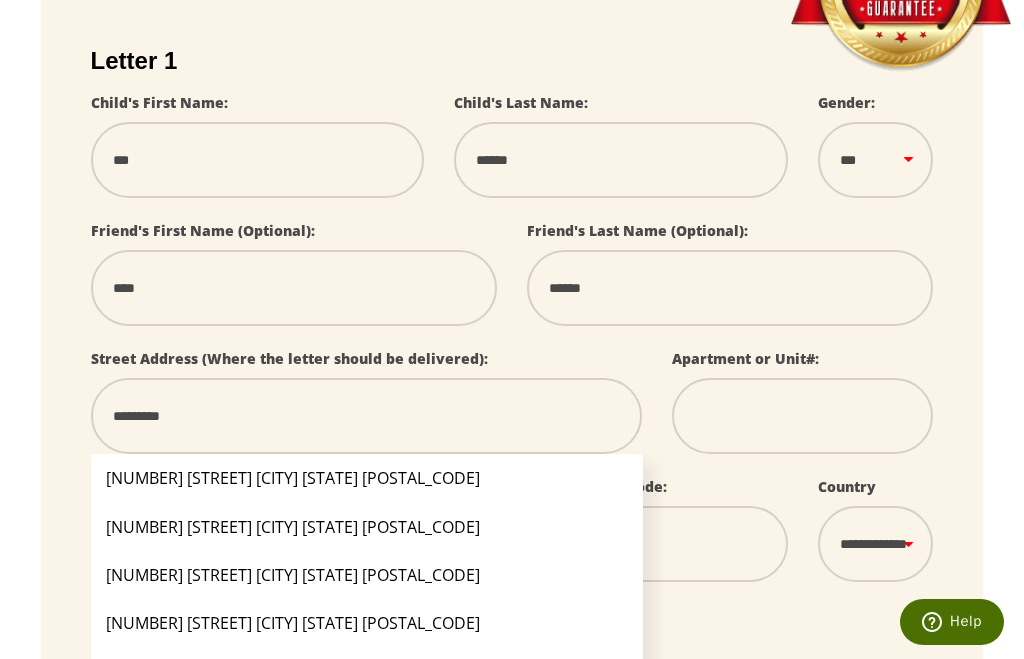 select 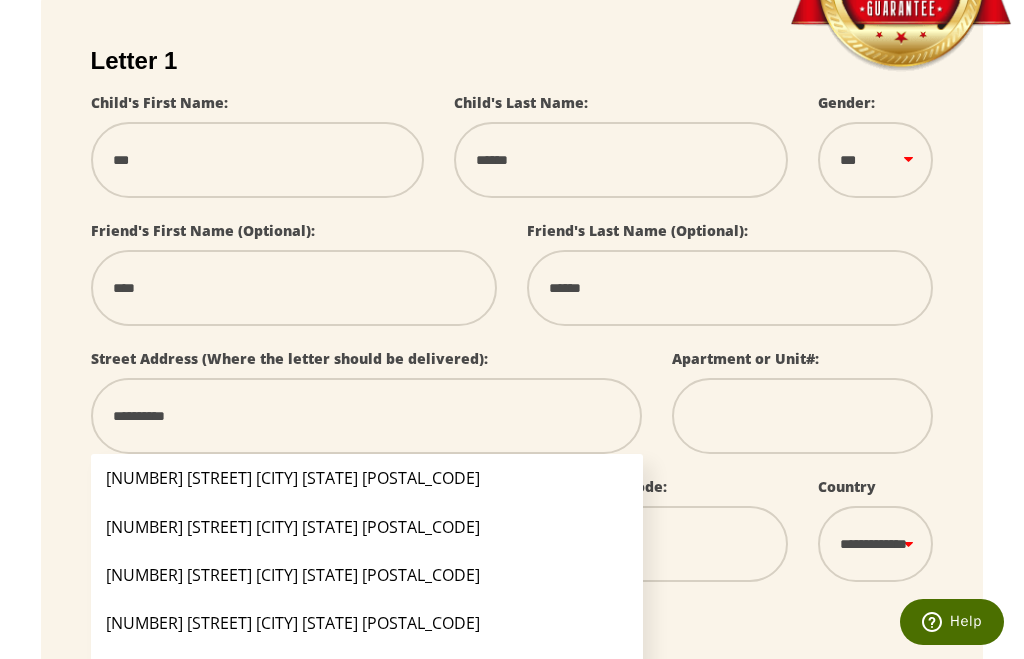 type on "**********" 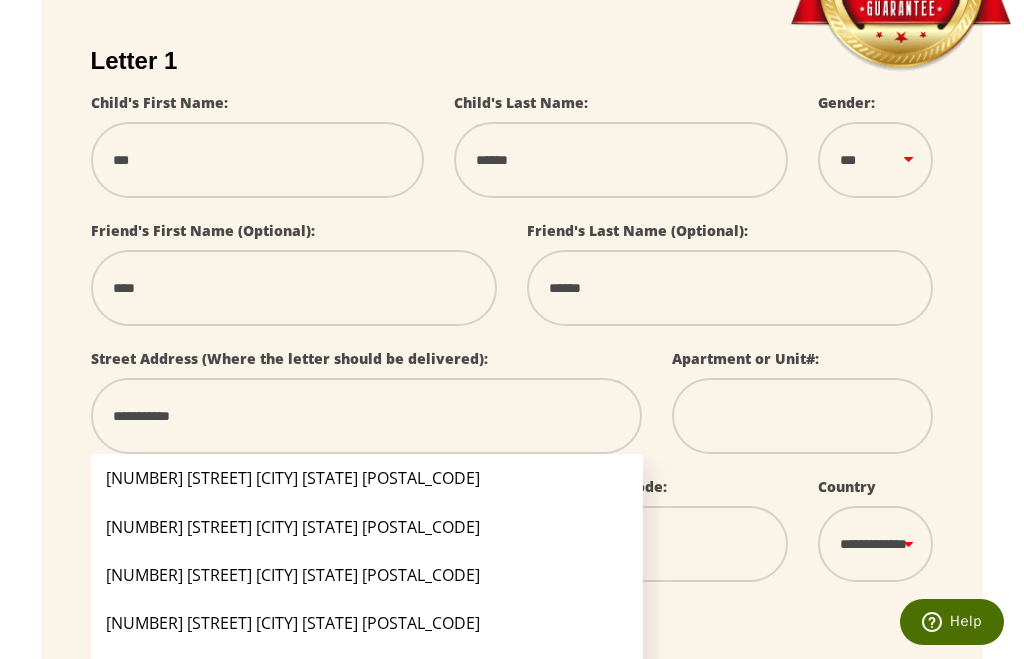 select 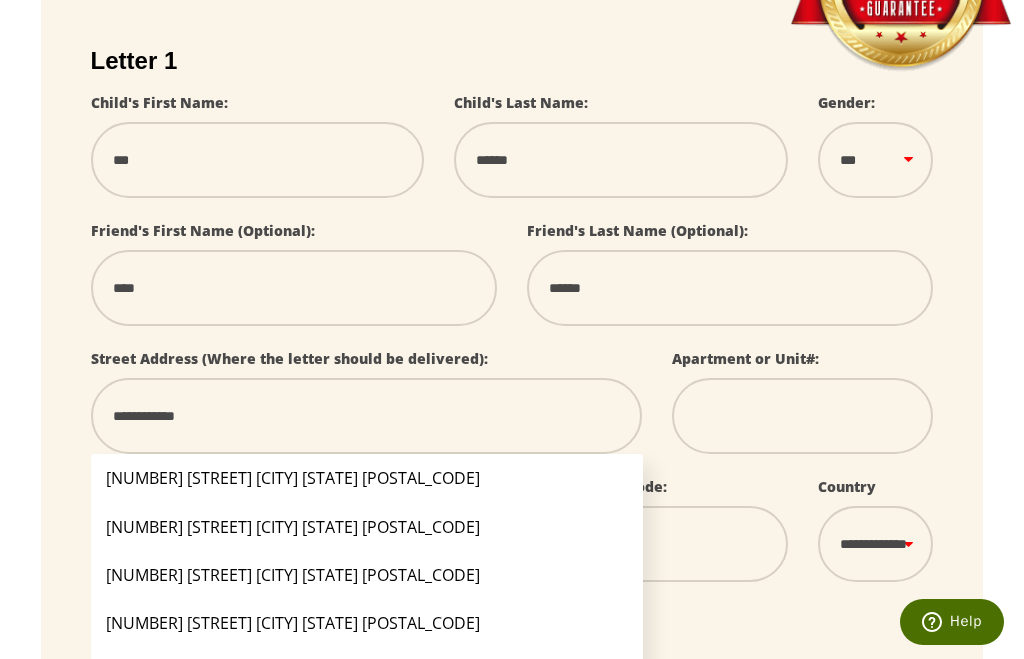 type on "**********" 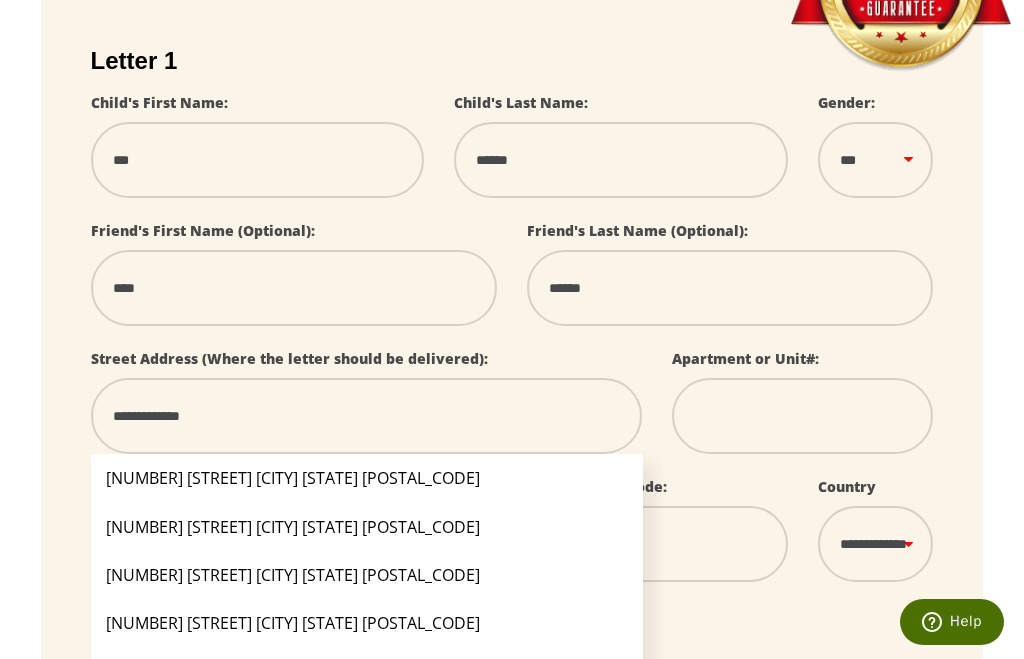 select 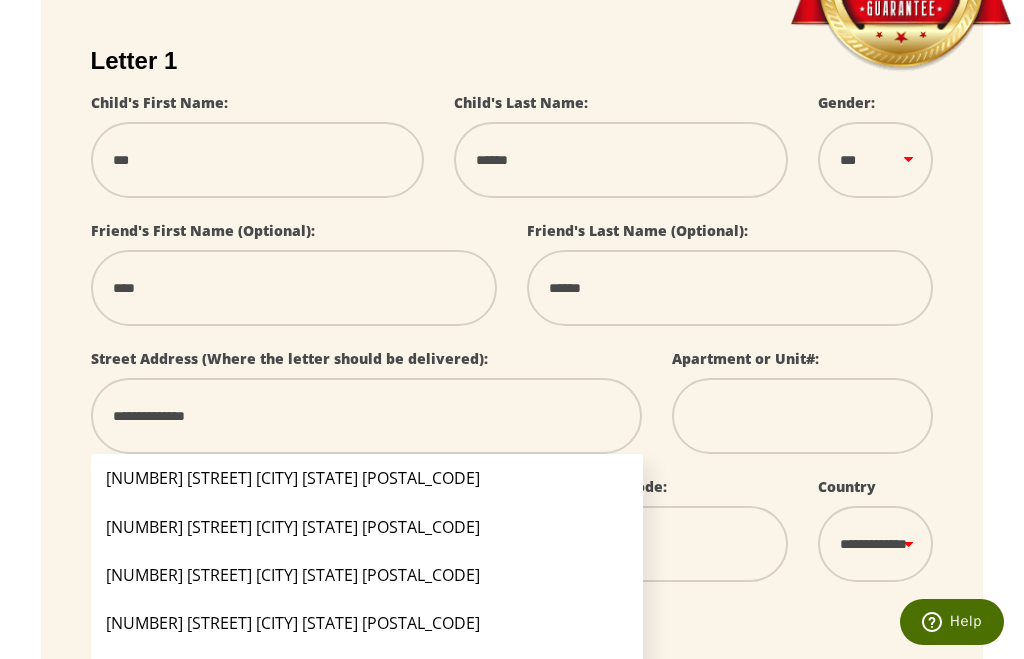 type on "**********" 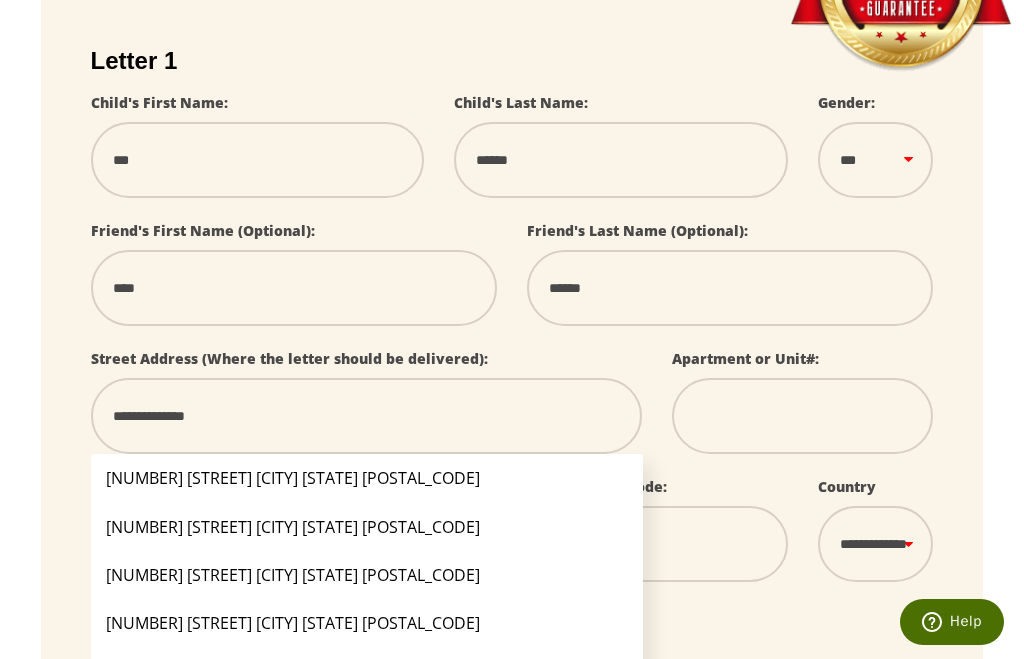select 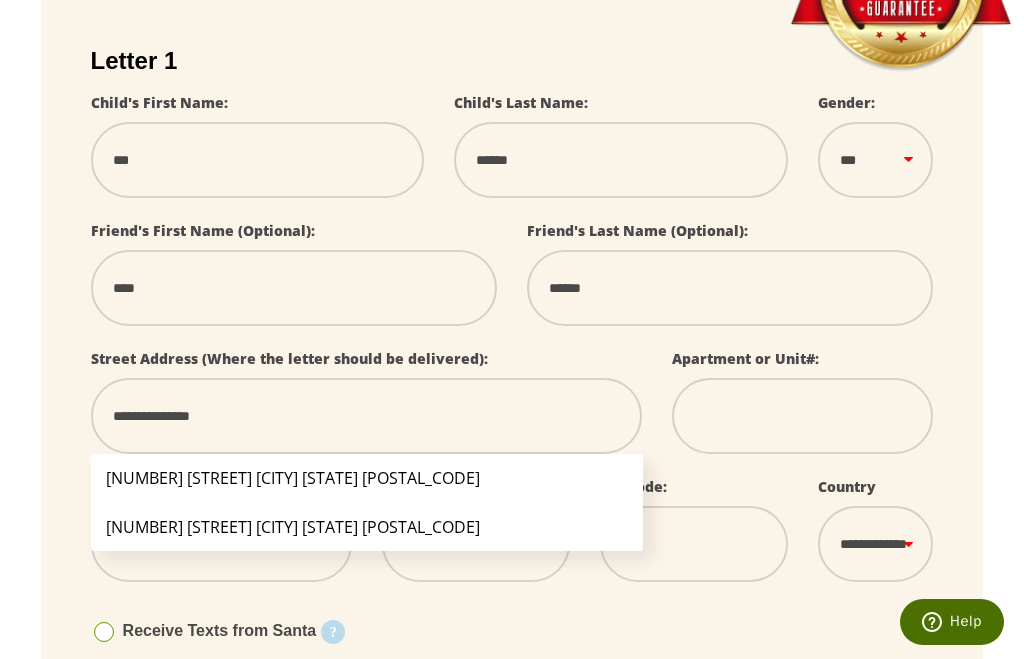 type on "**********" 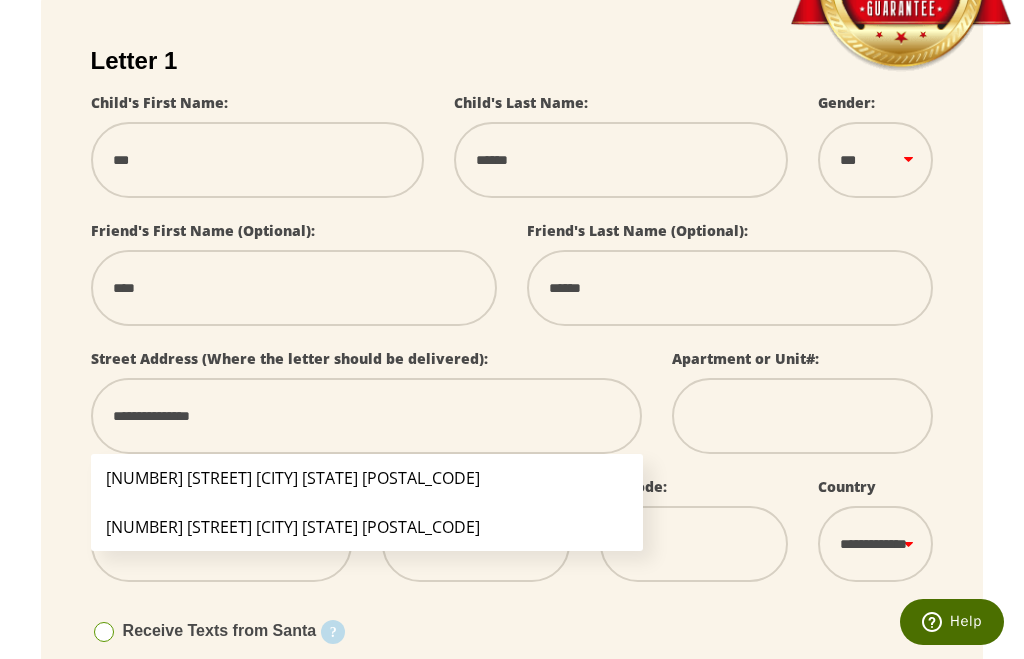 select 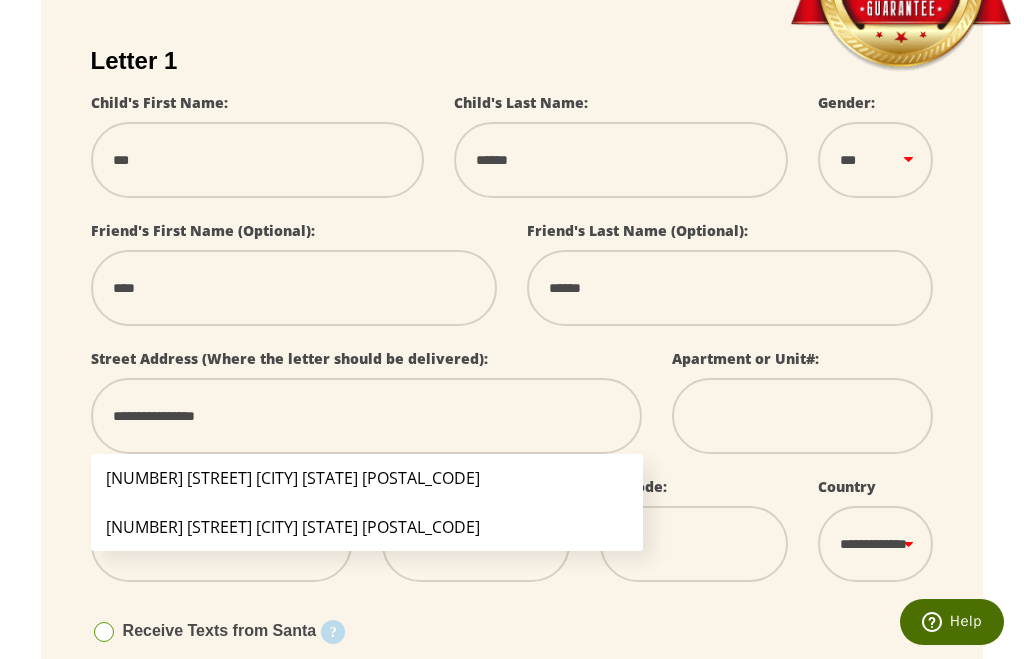 type on "**********" 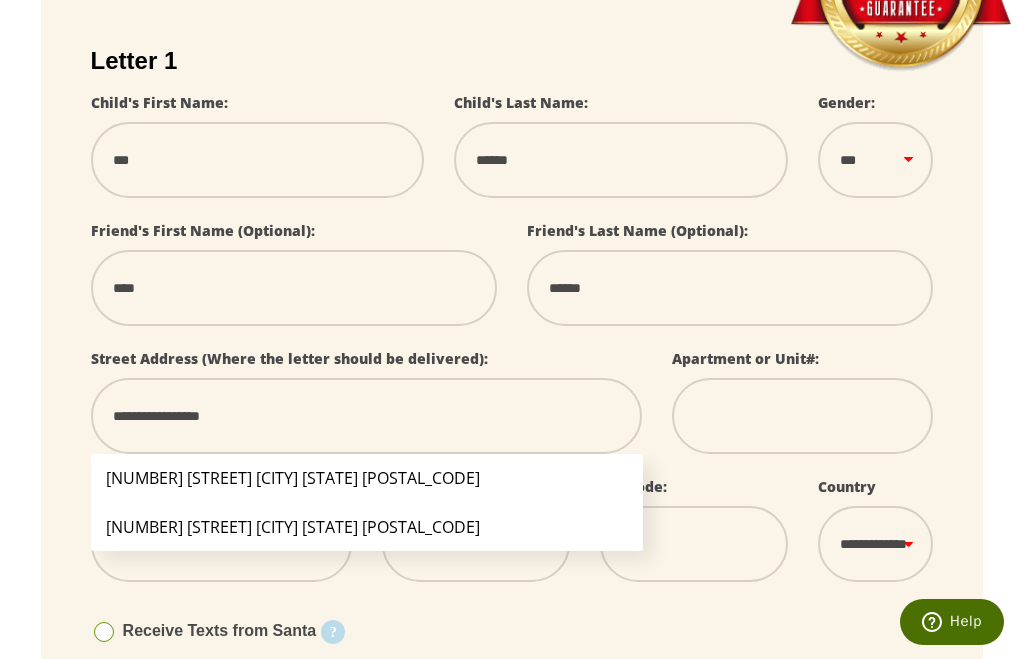 type on "**********" 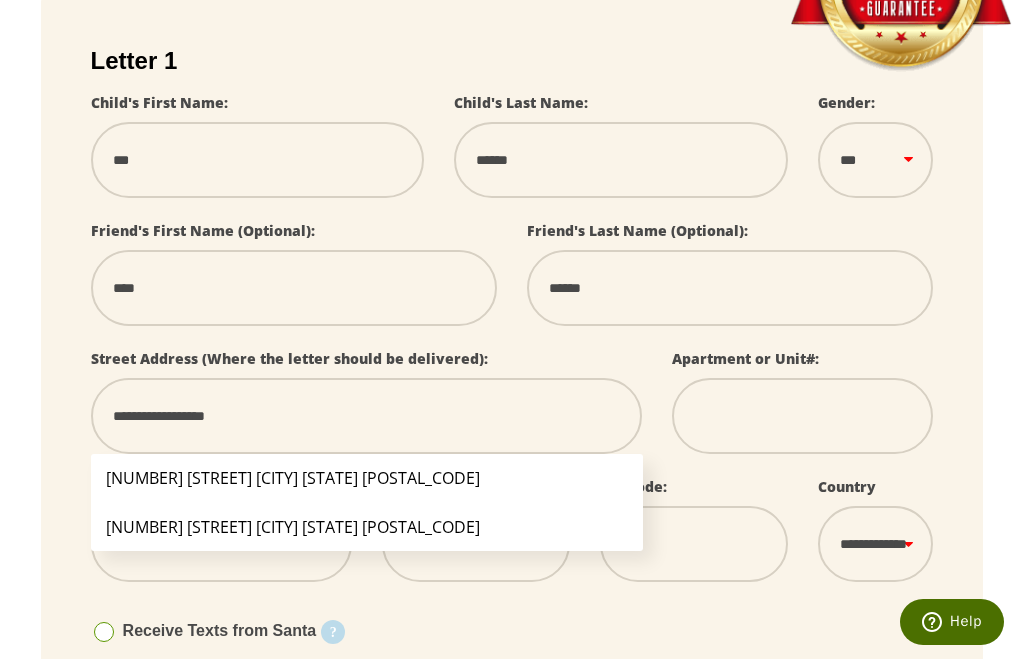 select 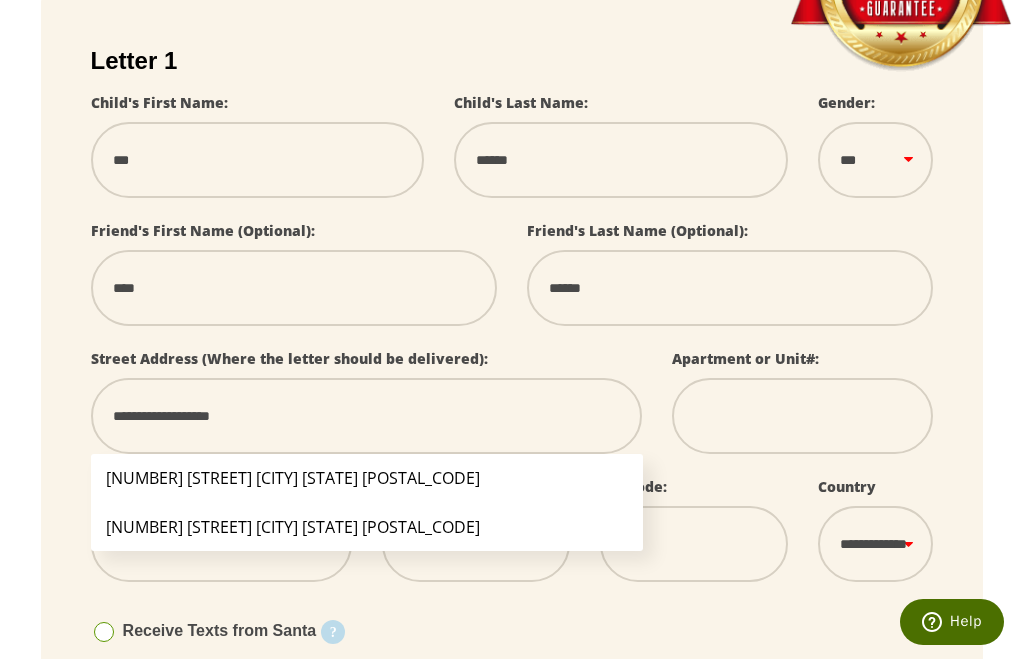 type on "**********" 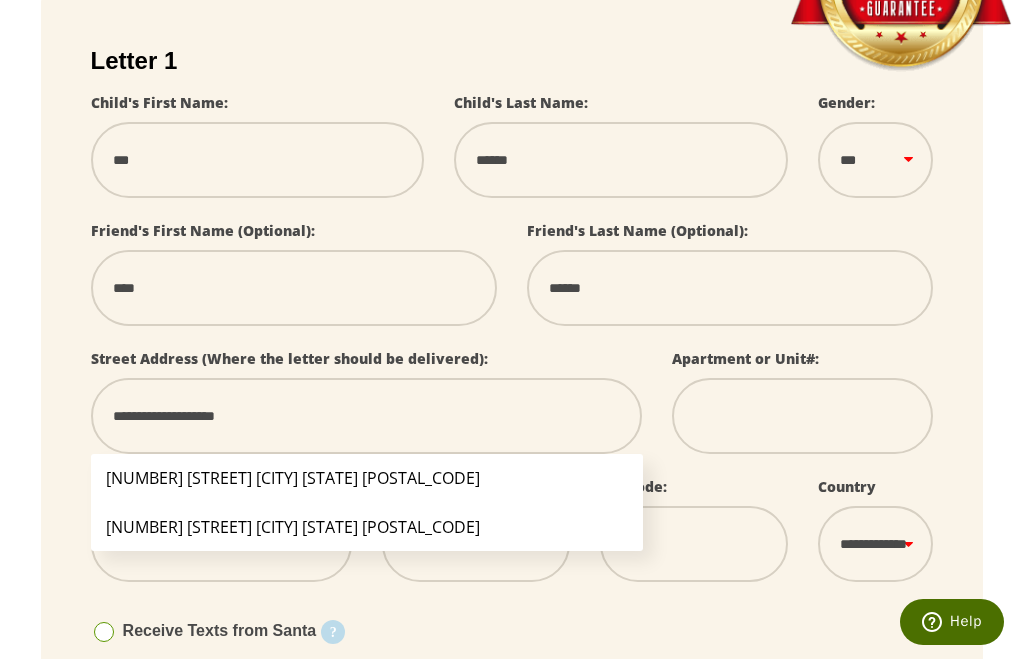 click on "407 Brookshire Rd Youngstown
NY 14174" at bounding box center (367, 478) 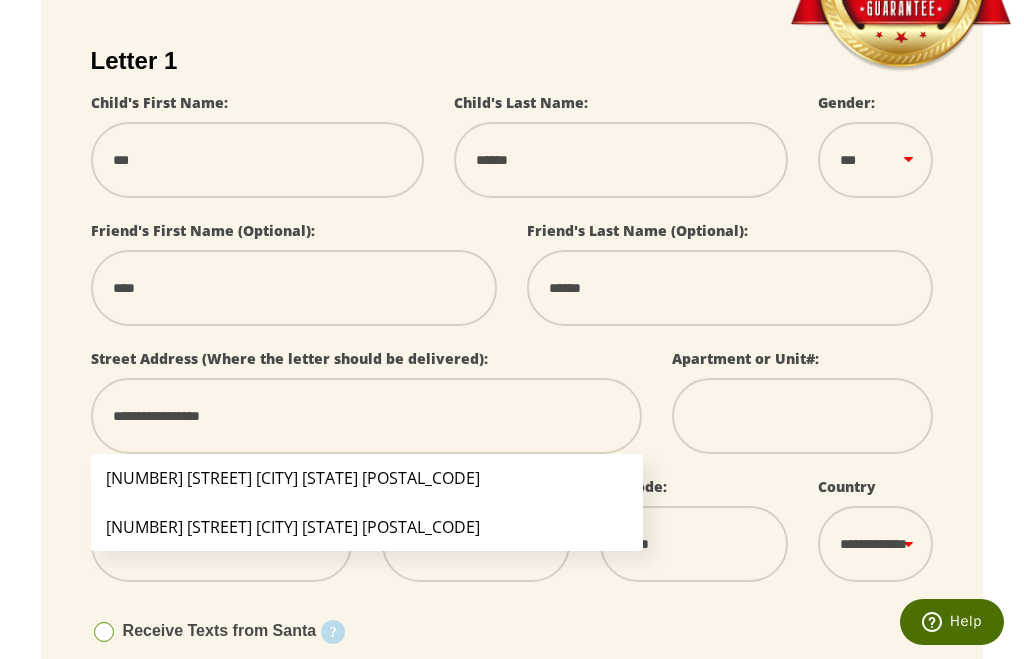 select 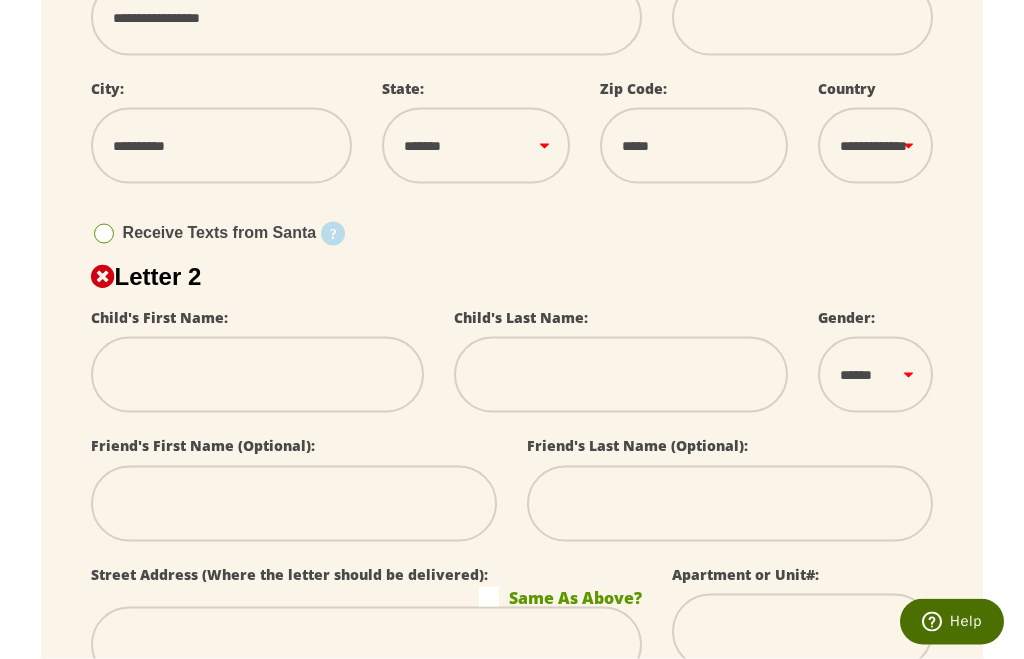 scroll, scrollTop: 852, scrollLeft: 0, axis: vertical 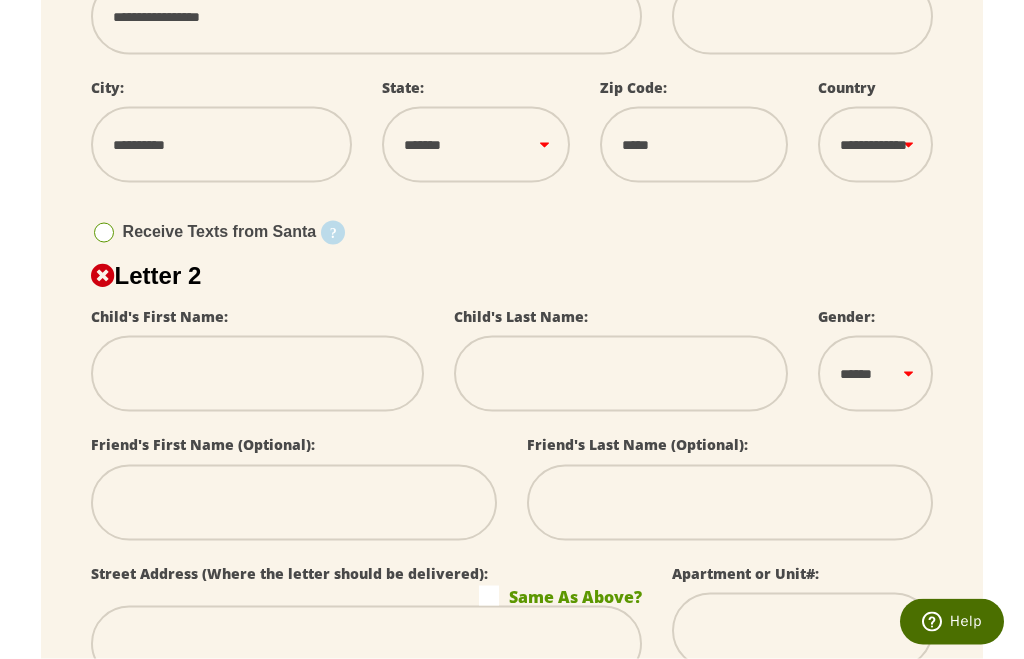 click at bounding box center [258, 374] 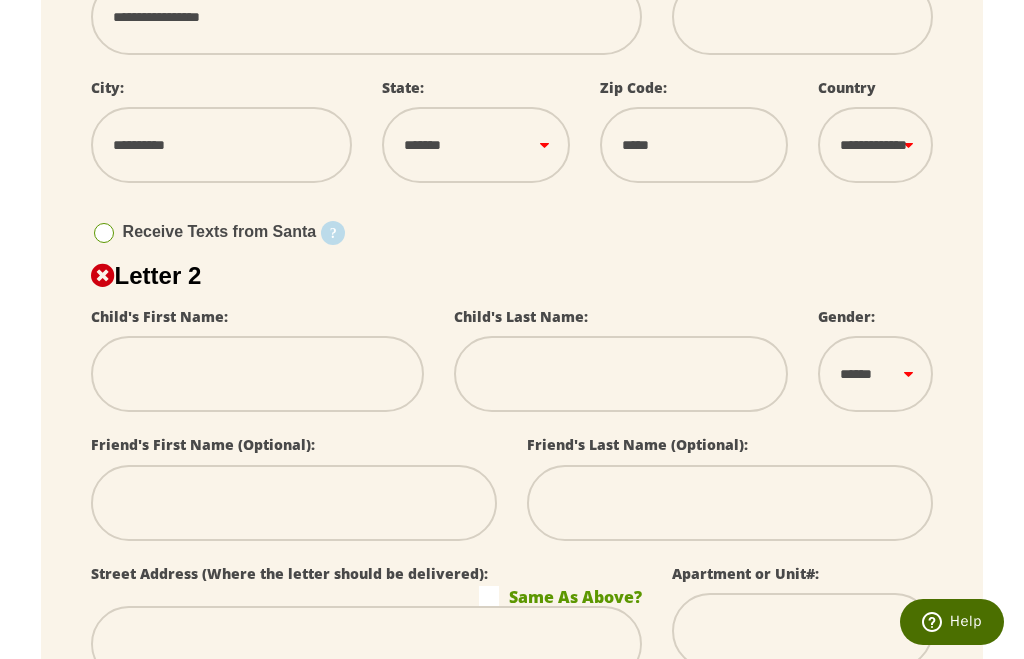 type on "*" 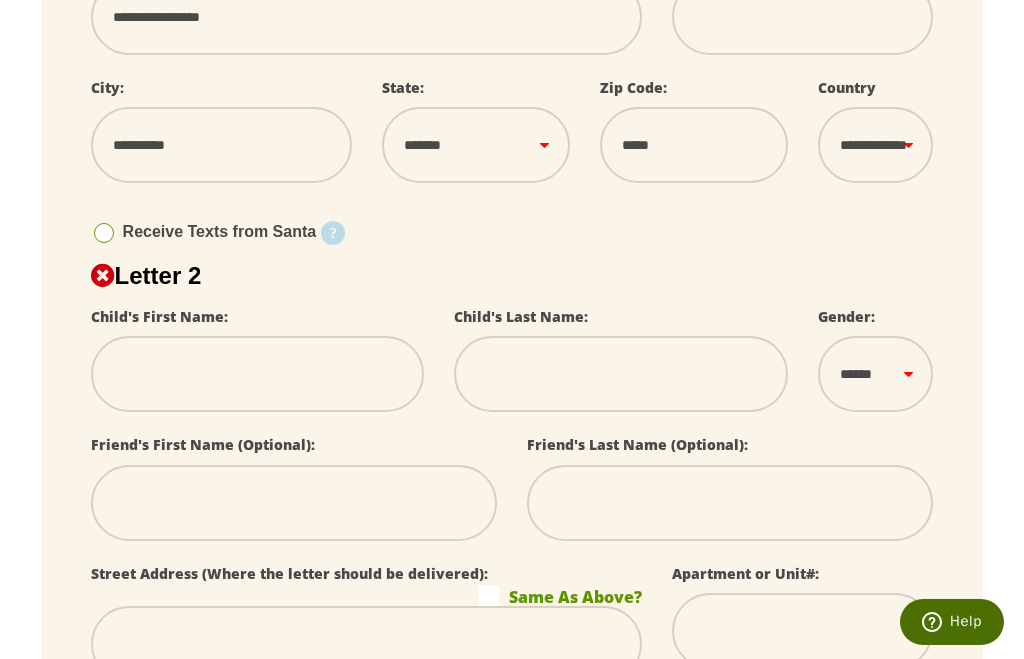 select 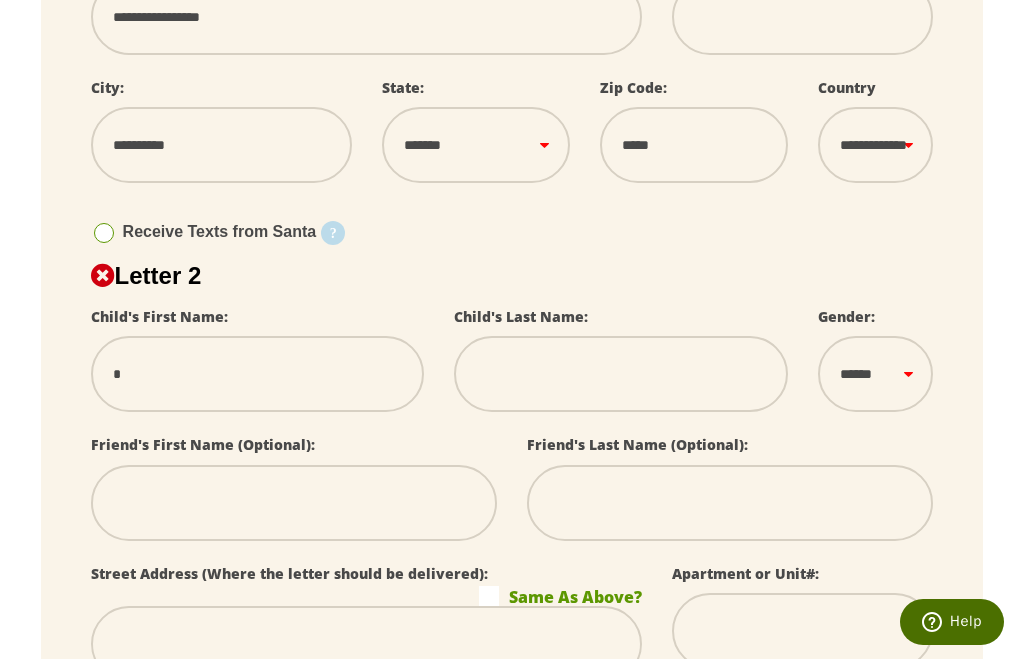 type on "**" 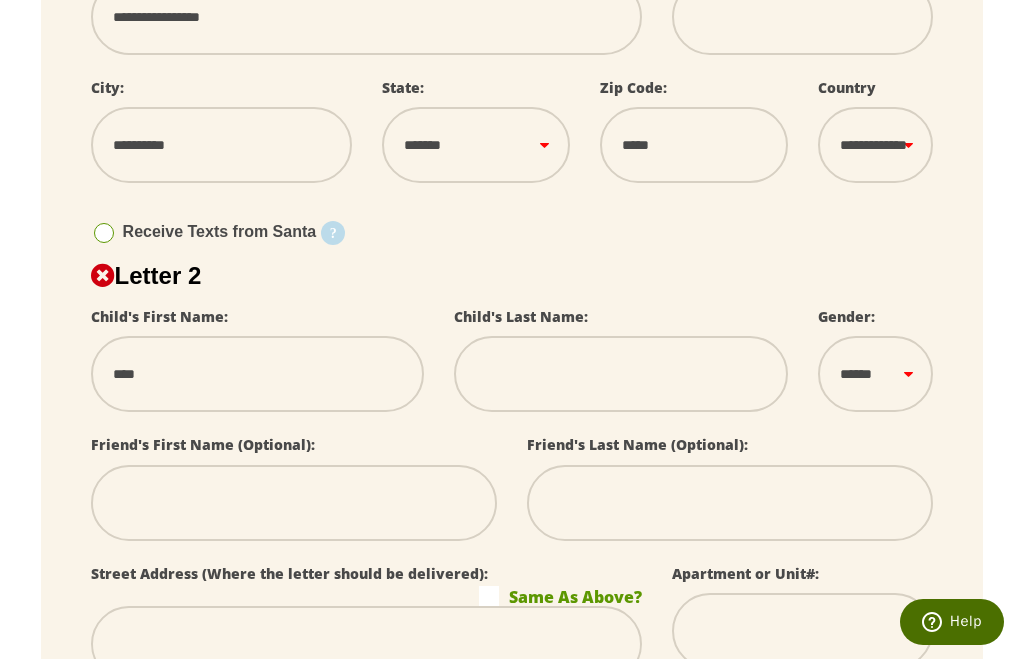 click at bounding box center [621, 374] 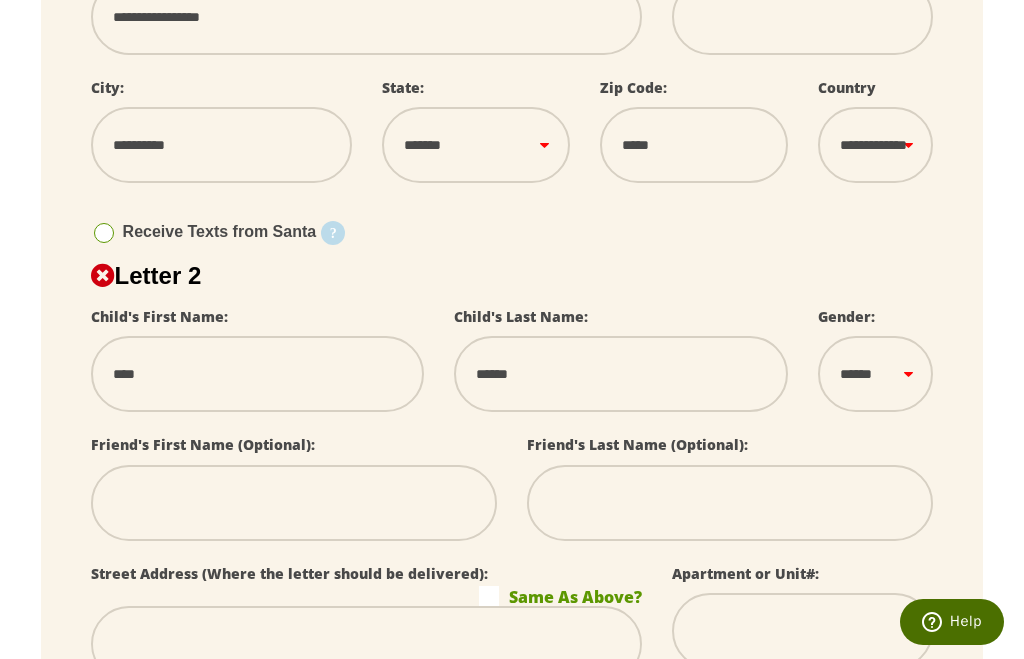 click on "******   ***   ****" at bounding box center (875, 374) 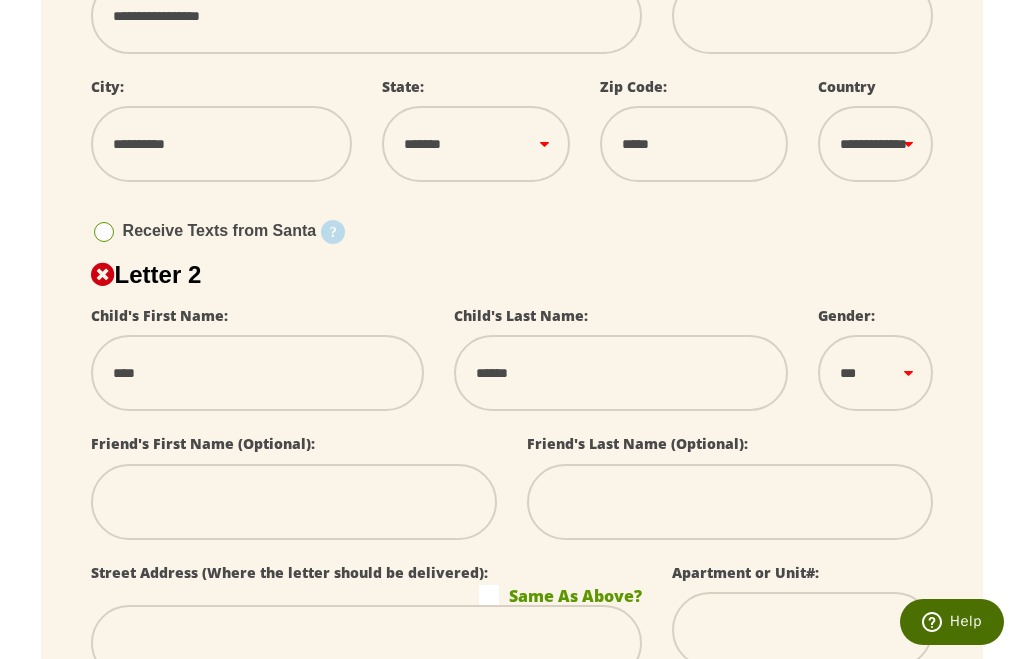 click at bounding box center [294, 502] 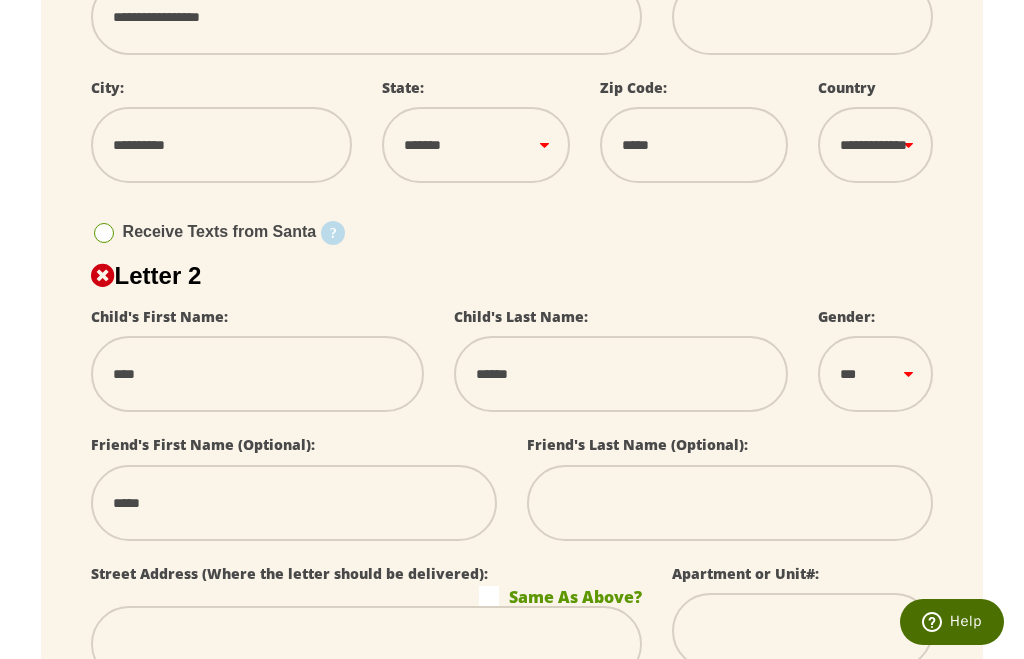 click at bounding box center (730, 503) 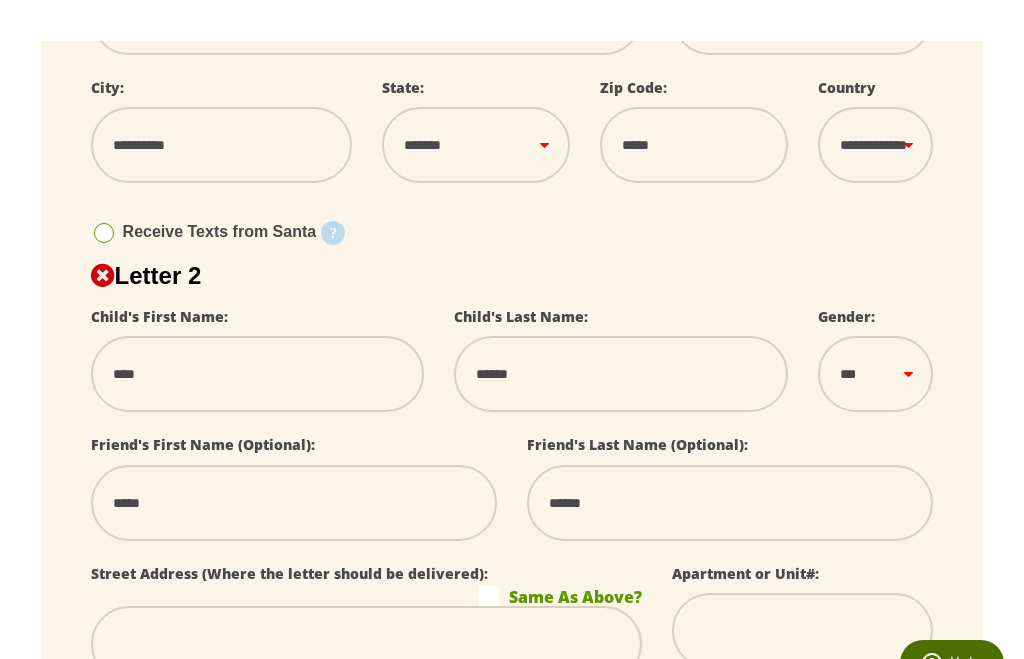 scroll, scrollTop: 952, scrollLeft: 0, axis: vertical 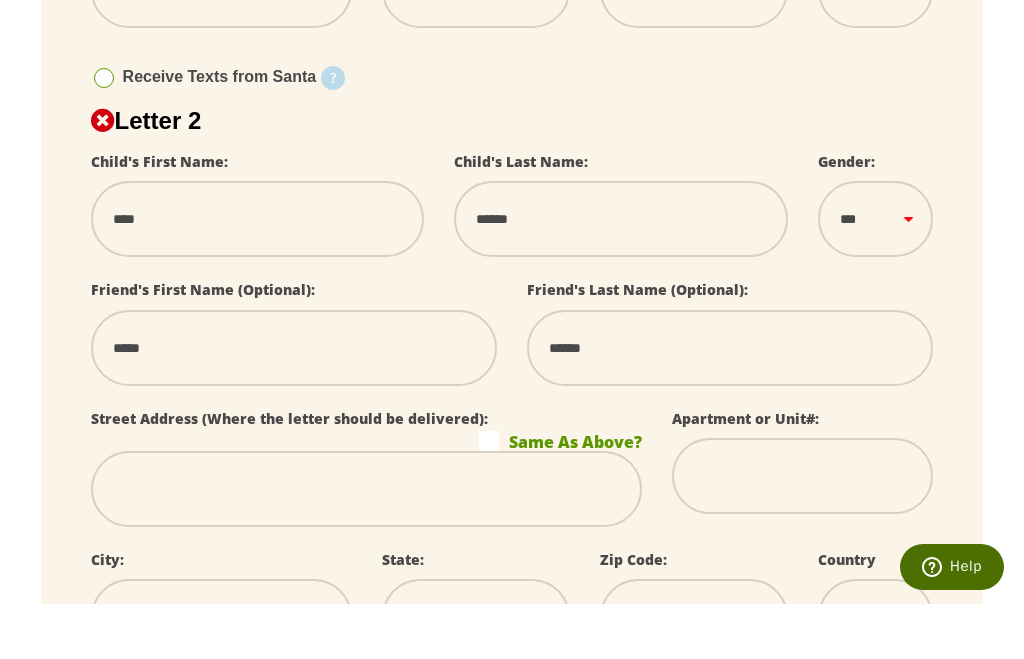 click on "Same As Above?" at bounding box center (560, 496) 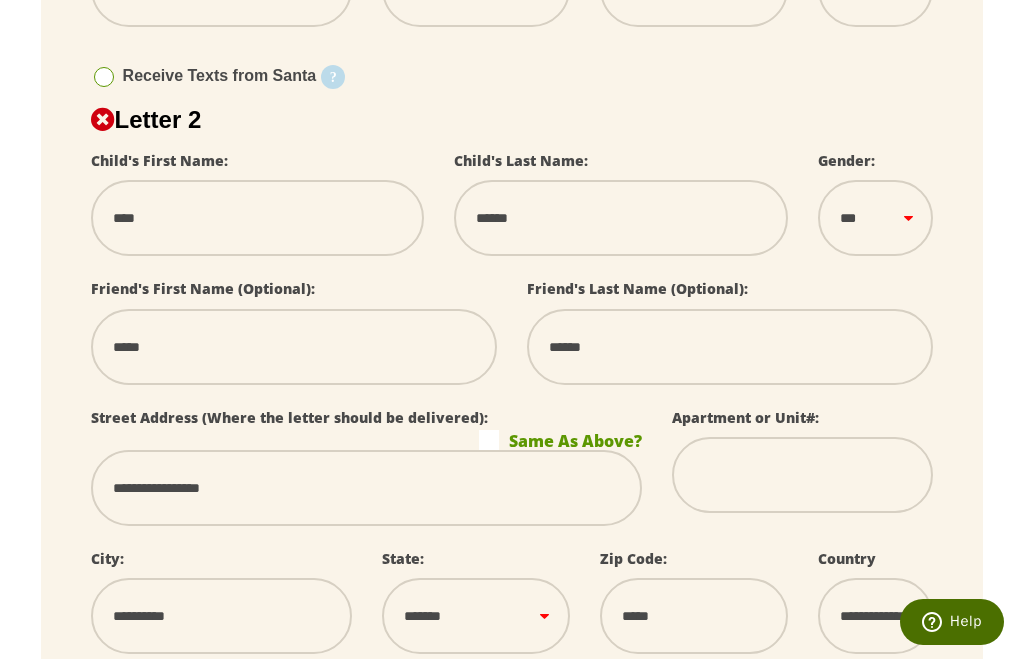 click on "**********" at bounding box center (367, 488) 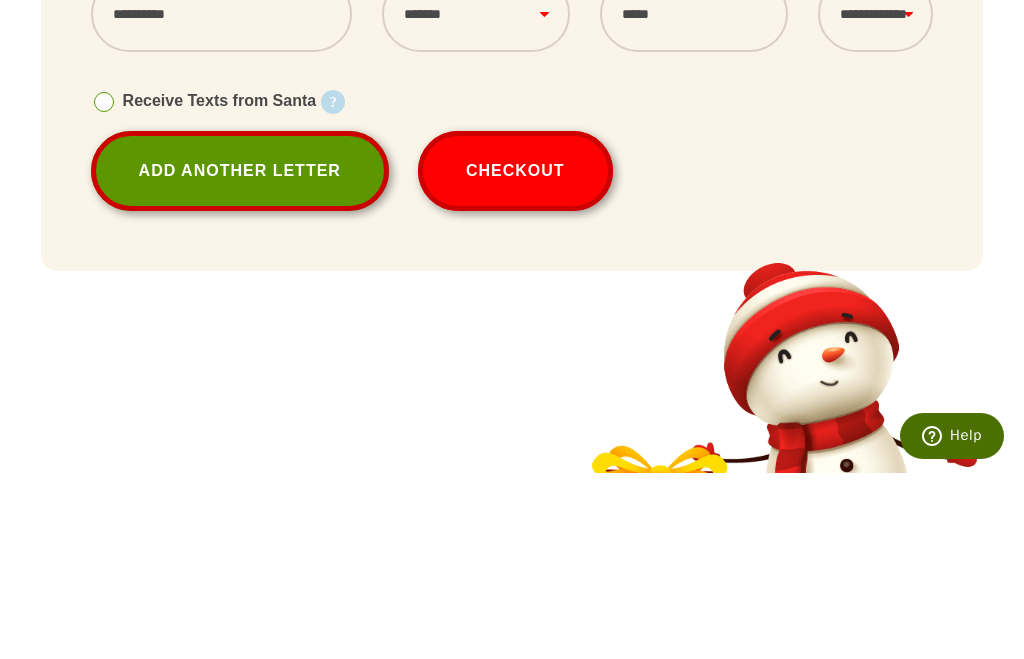 scroll, scrollTop: 1423, scrollLeft: 0, axis: vertical 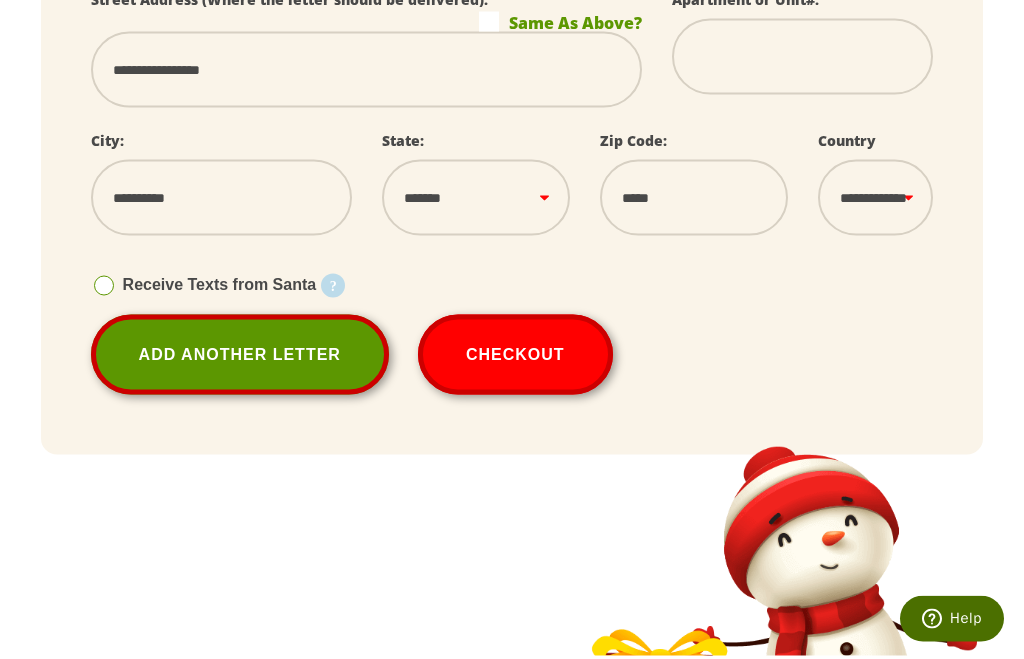 click on "Starting December 1st, your child can receive 25 daily text messages from
Santa, Mrs. Claus, and the Elves, including pictures of the North Pole
and holiday preparations. Please enter a phone number of a parent or
guardian that can share these messages with the child." at bounding box center (0, 0) 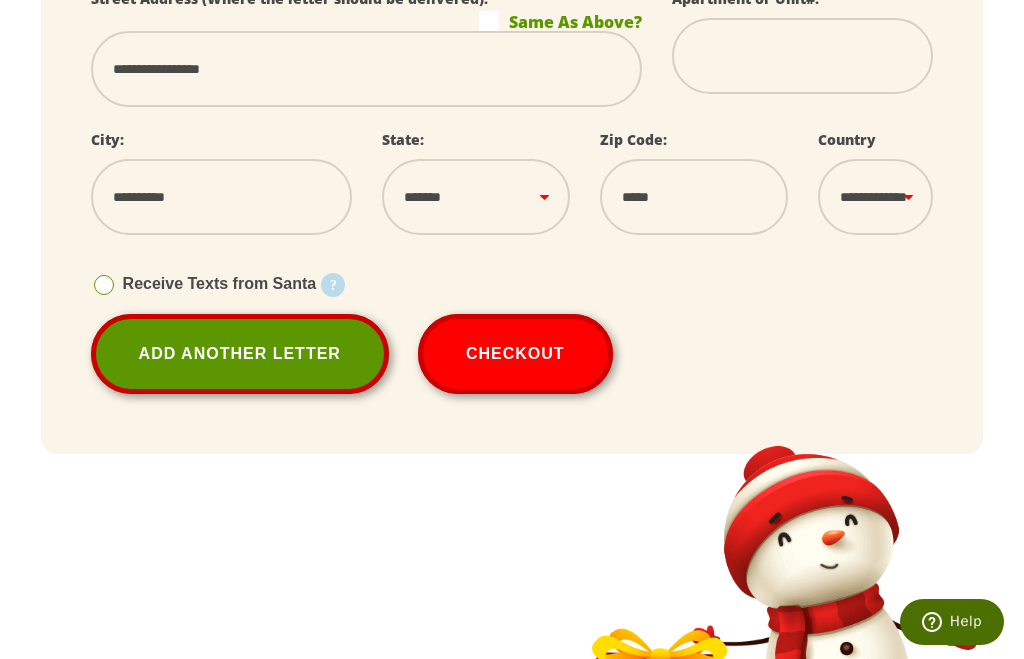 click at bounding box center (104, 285) 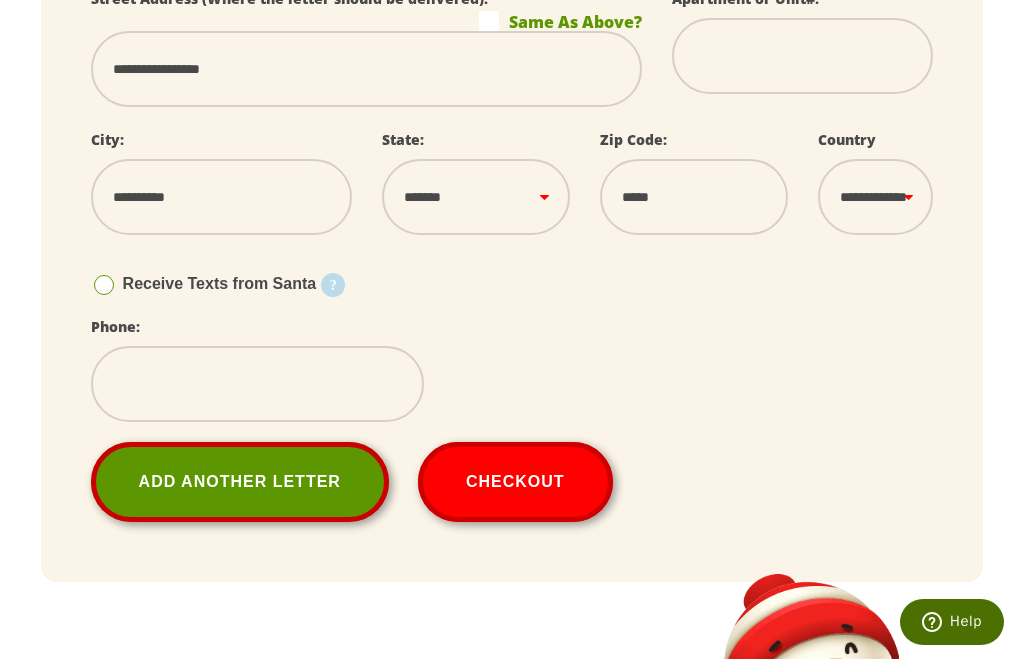 click at bounding box center [258, 384] 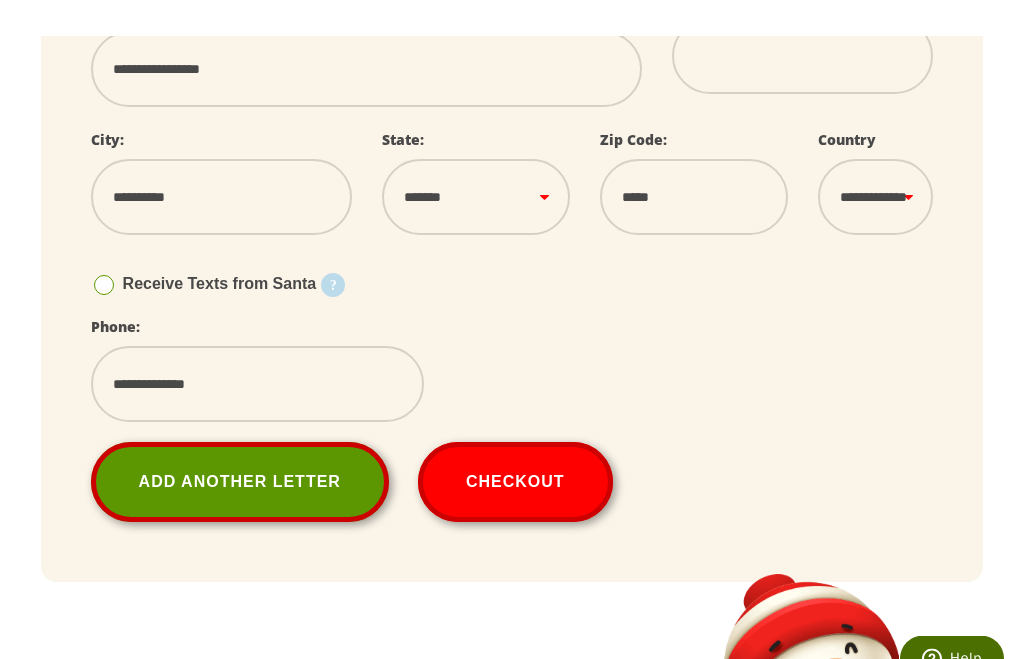 scroll, scrollTop: 1467, scrollLeft: 0, axis: vertical 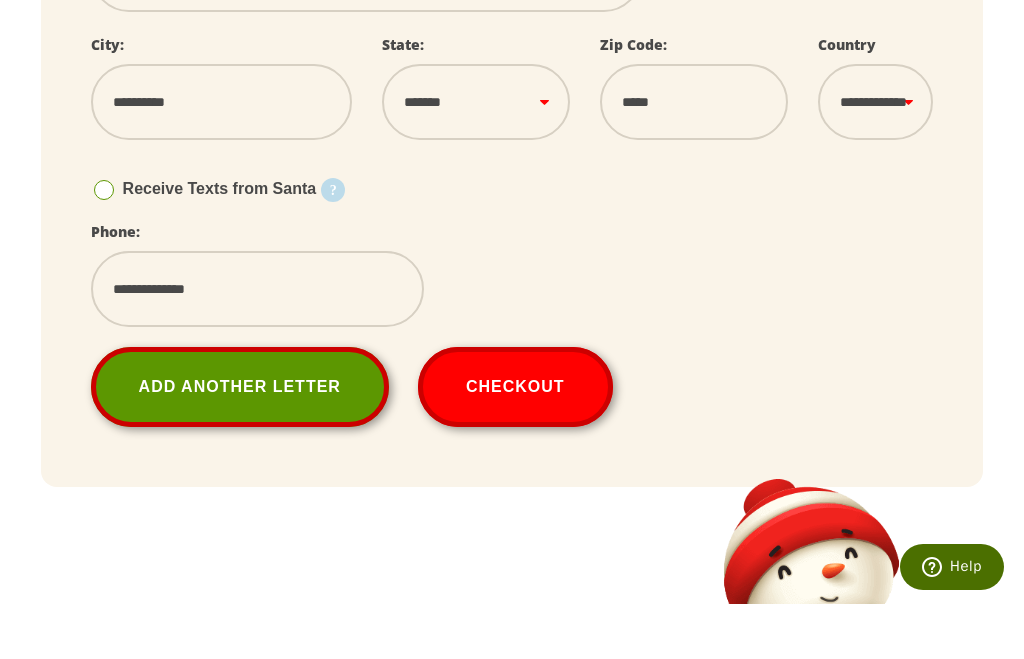 click on "Checkout" at bounding box center [515, 442] 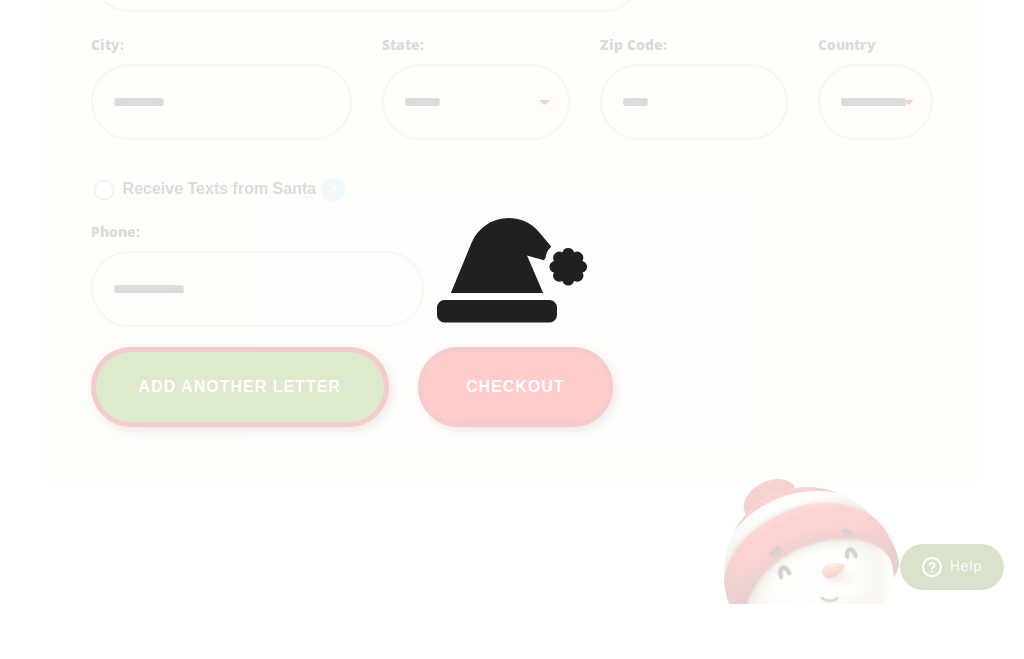 scroll, scrollTop: 1523, scrollLeft: 0, axis: vertical 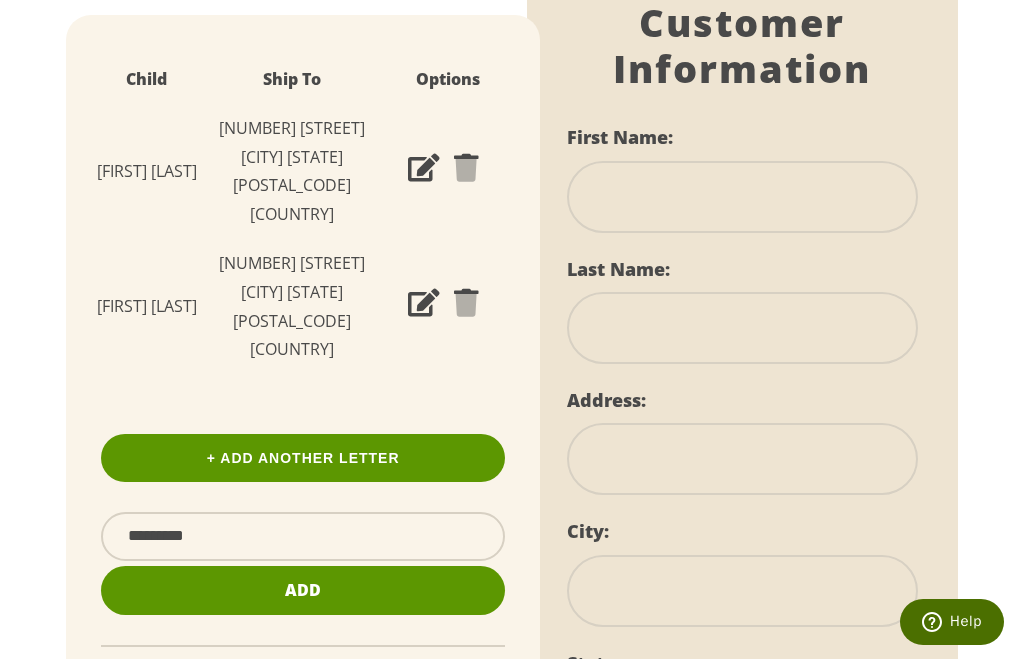 click on "*********" at bounding box center (303, 536) 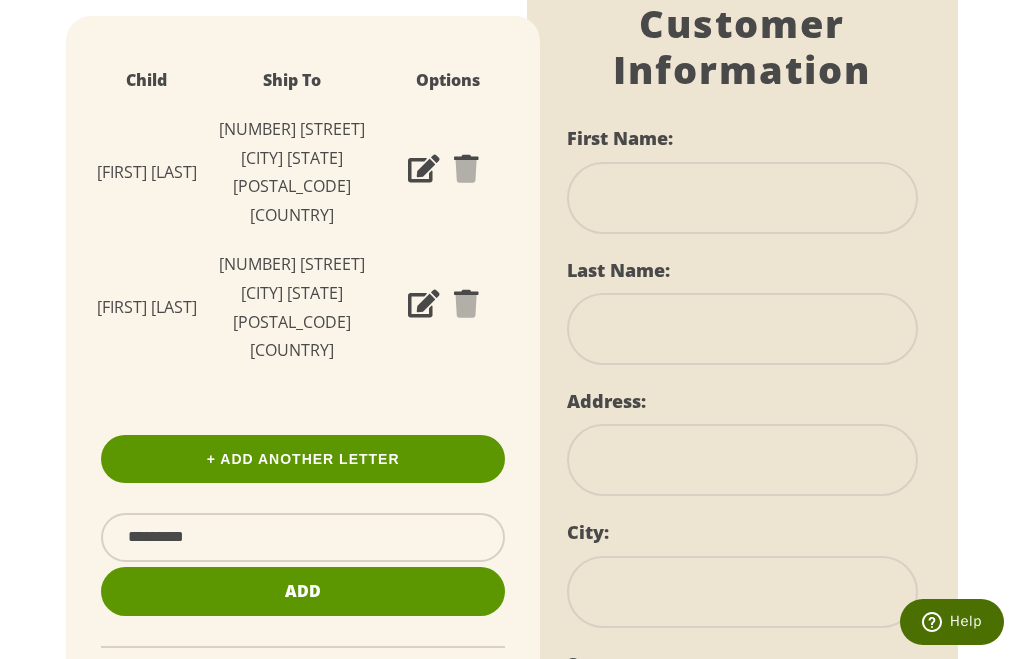 click on "Add" at bounding box center (303, 591) 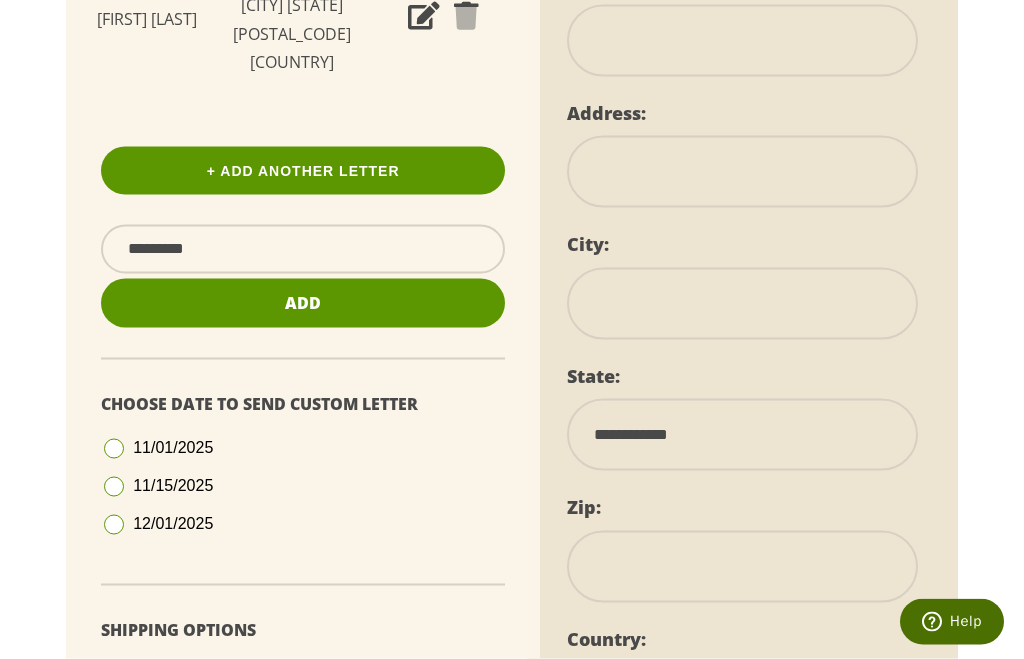 scroll, scrollTop: 702, scrollLeft: 0, axis: vertical 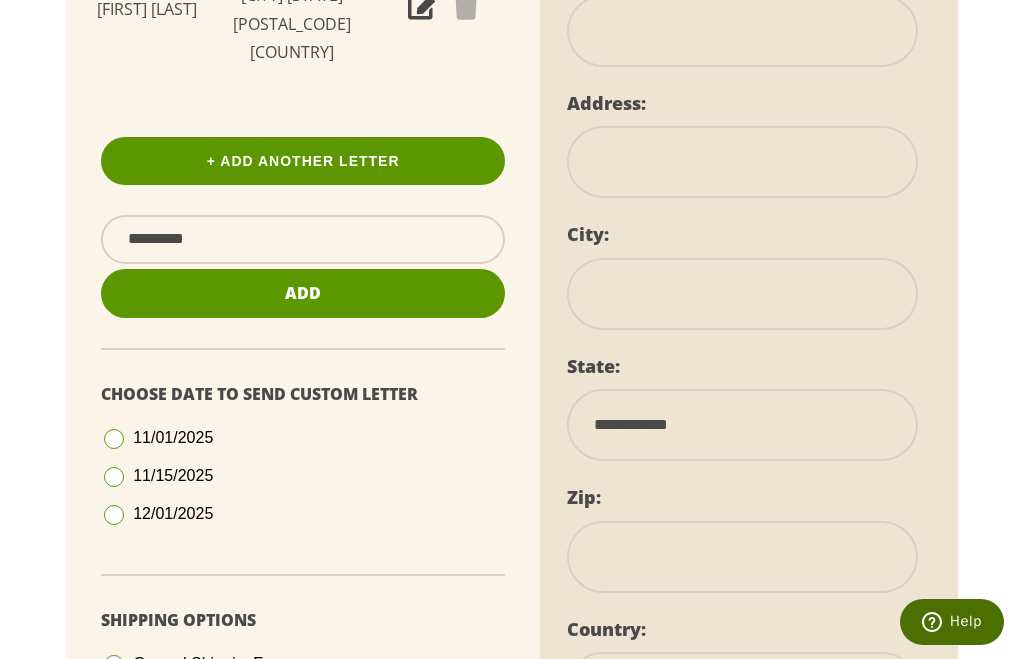 click on "12/01/2025" at bounding box center [303, 514] 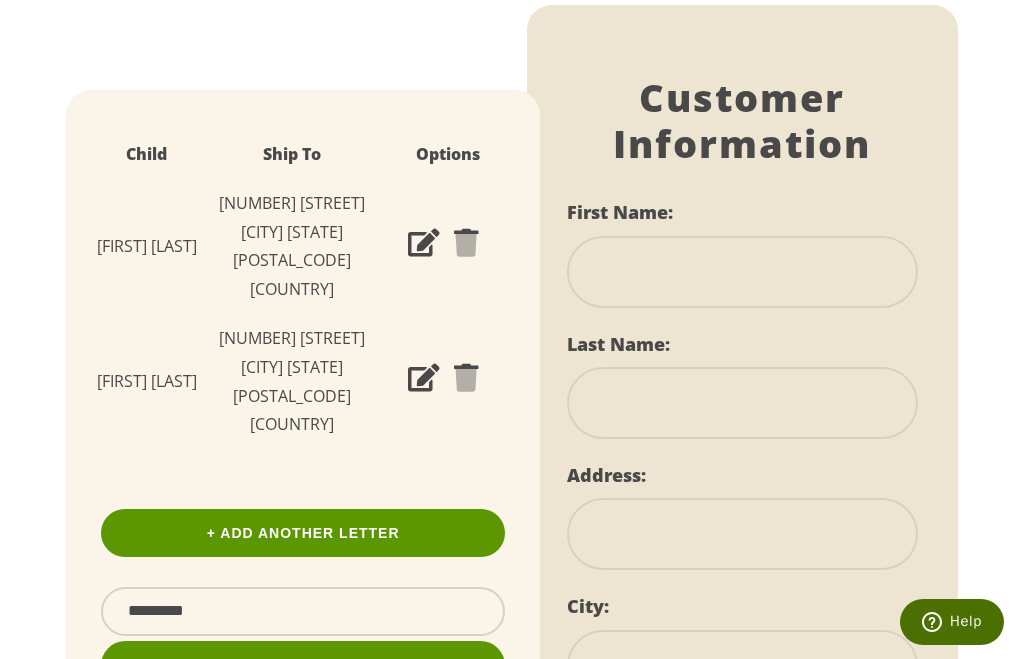 scroll, scrollTop: 325, scrollLeft: 0, axis: vertical 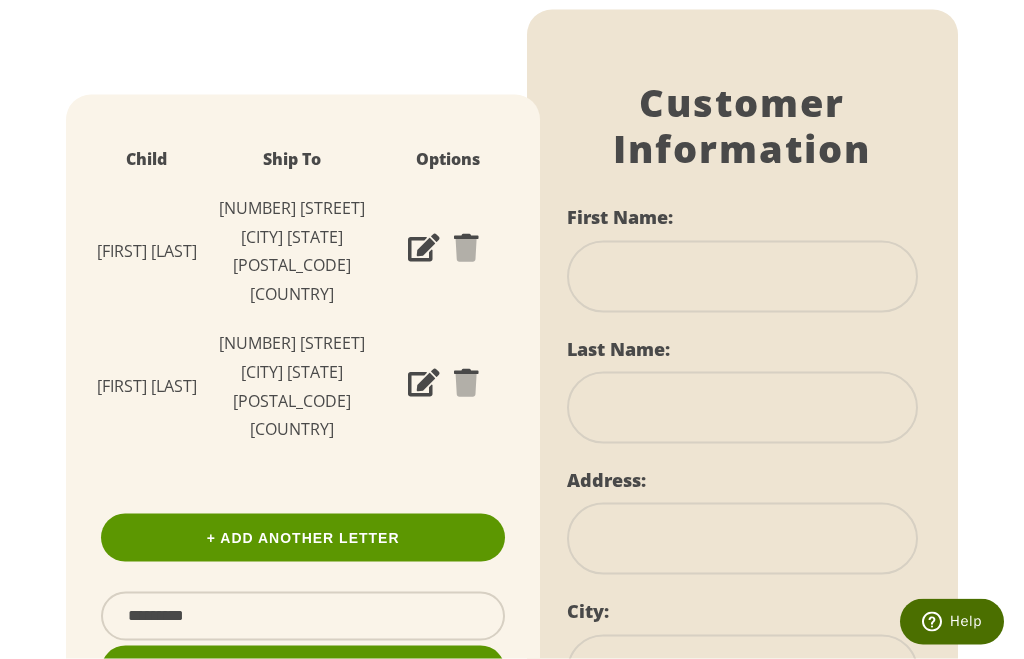 click at bounding box center (742, 277) 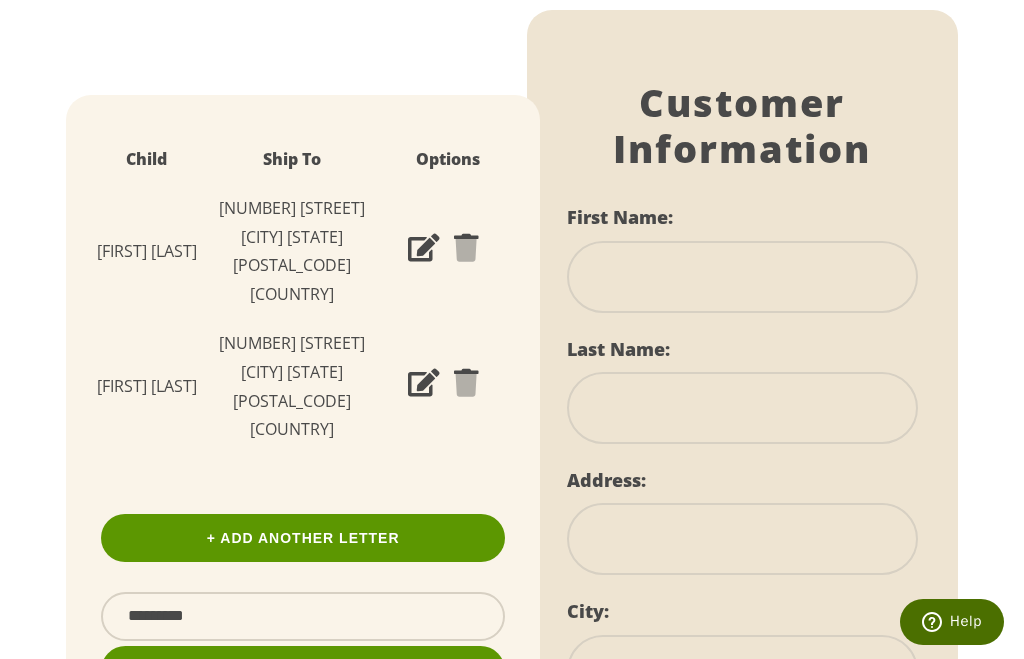type on "*****" 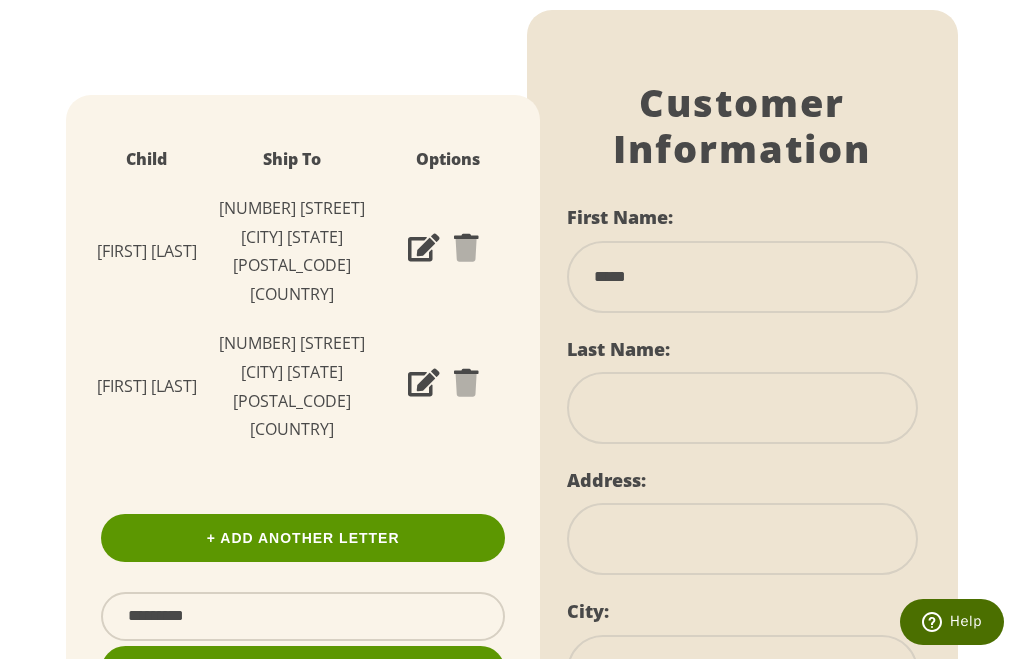 type on "******" 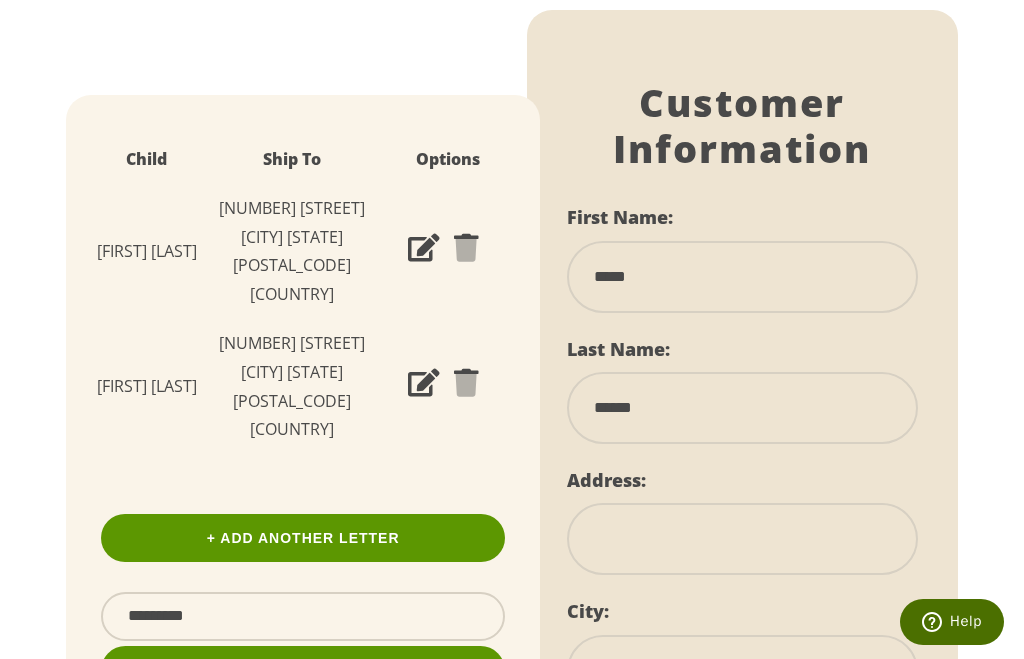 type on "**********" 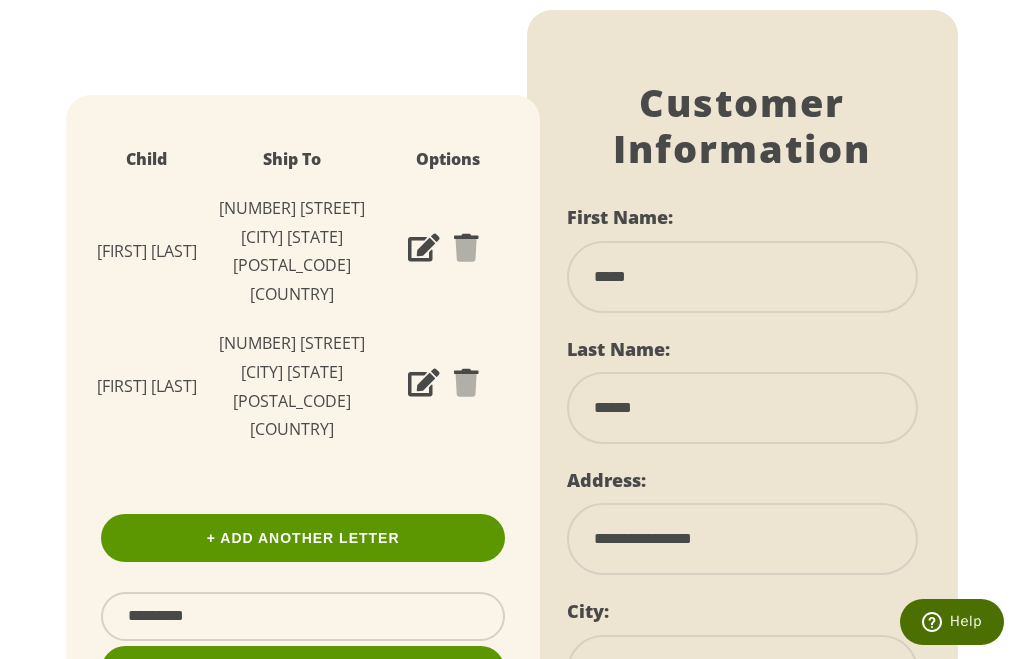 type on "**********" 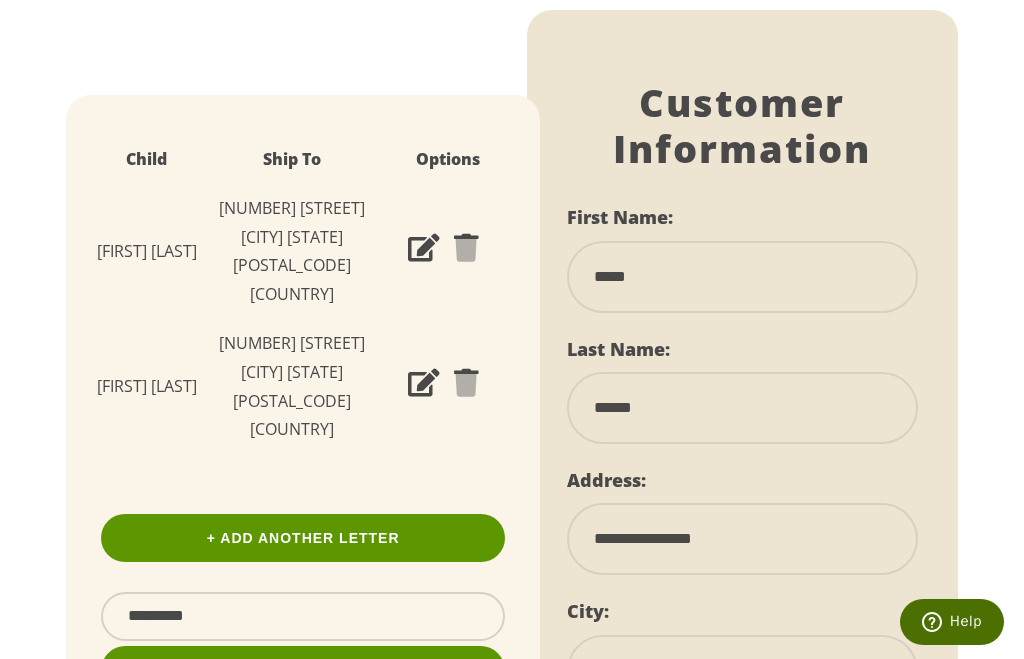 select on "**" 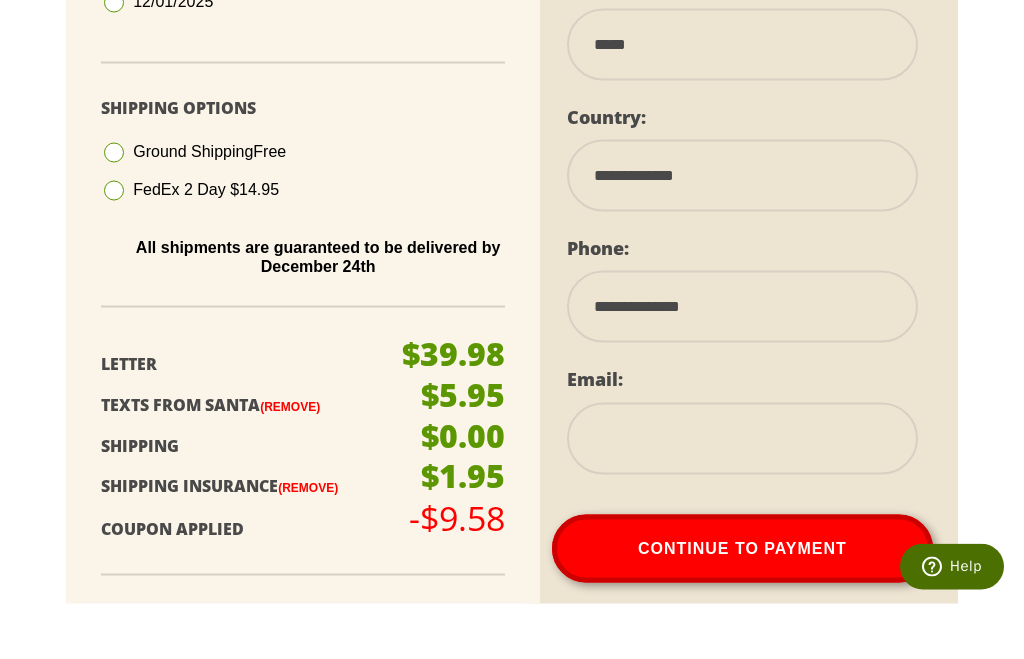 type on "**********" 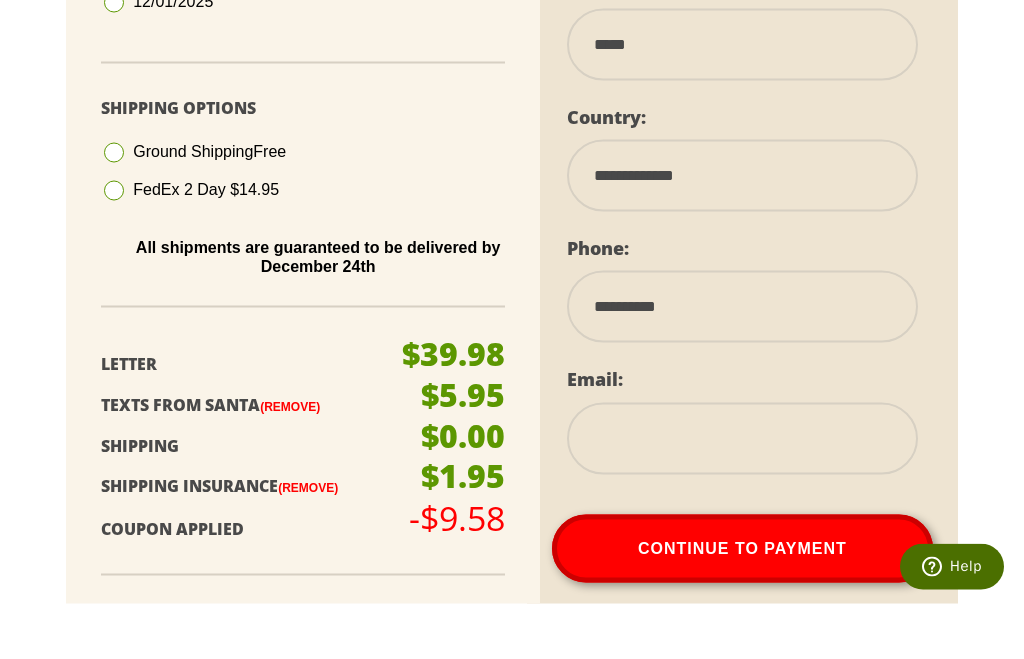 type on "**********" 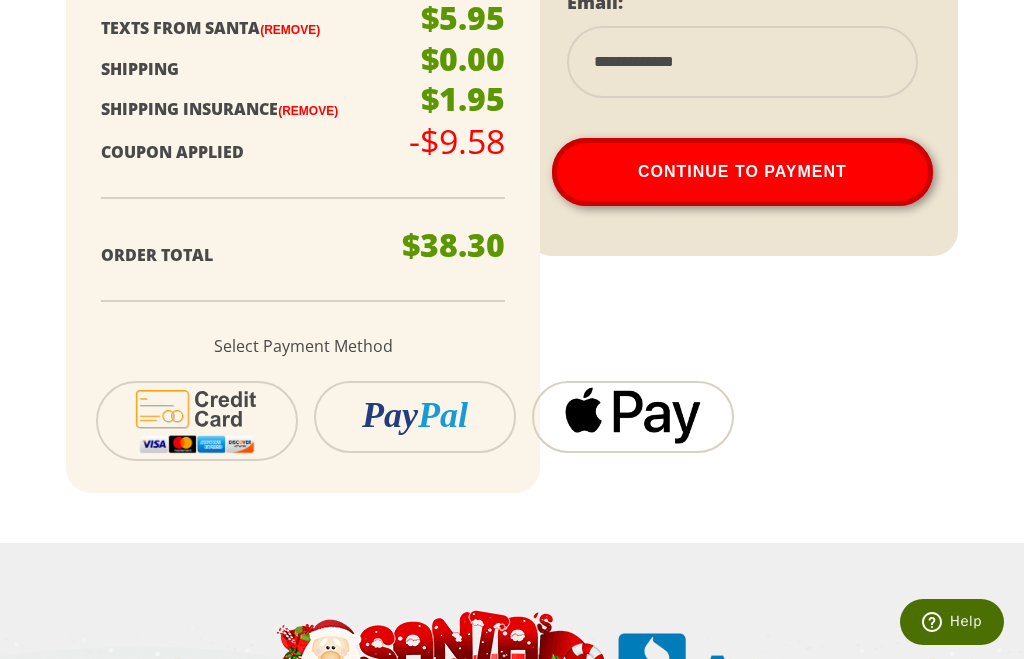 scroll, scrollTop: 1582, scrollLeft: 0, axis: vertical 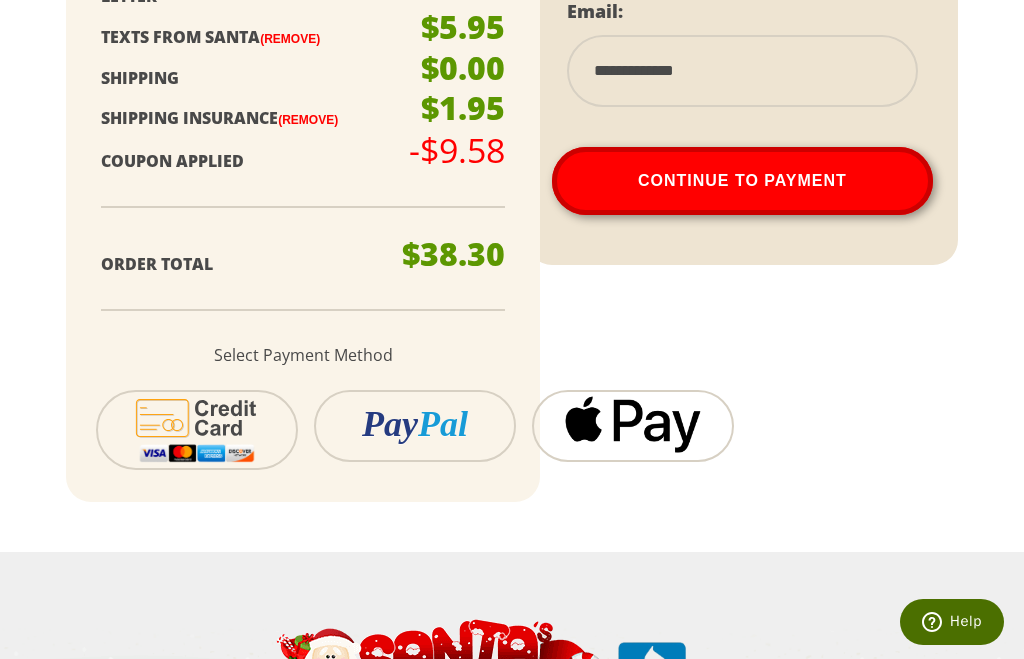click on "Continue To Payment" at bounding box center [742, 181] 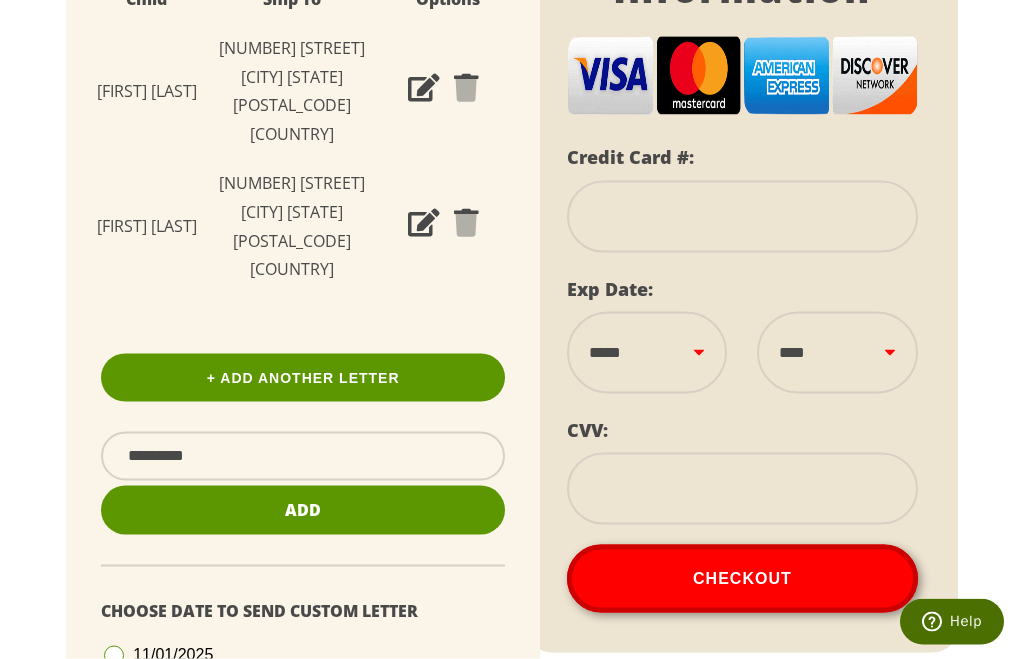 scroll, scrollTop: 488, scrollLeft: 0, axis: vertical 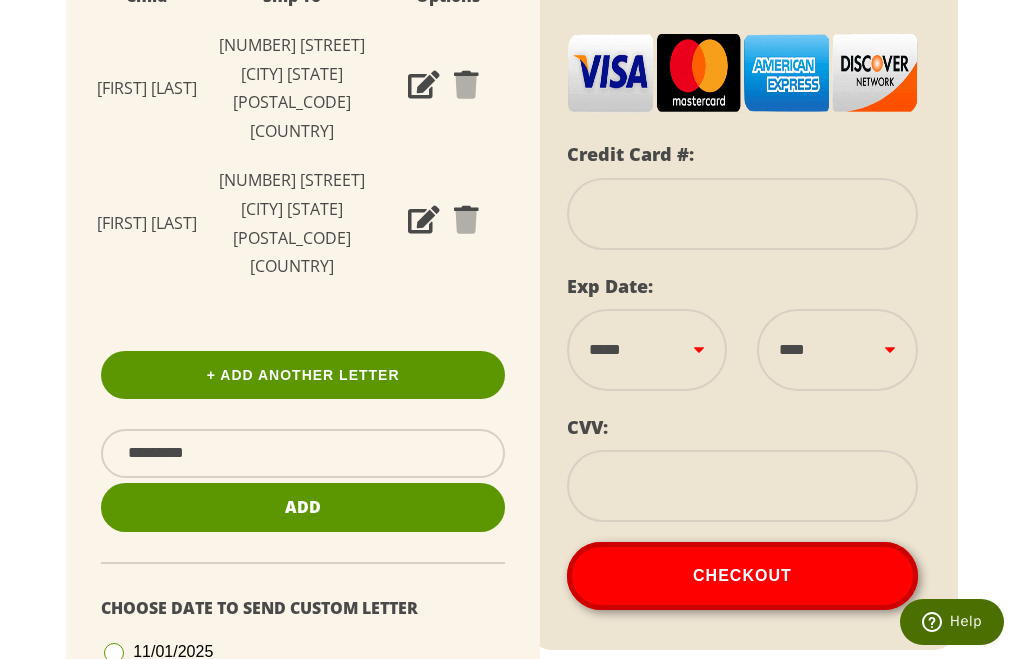 click at bounding box center [742, 214] 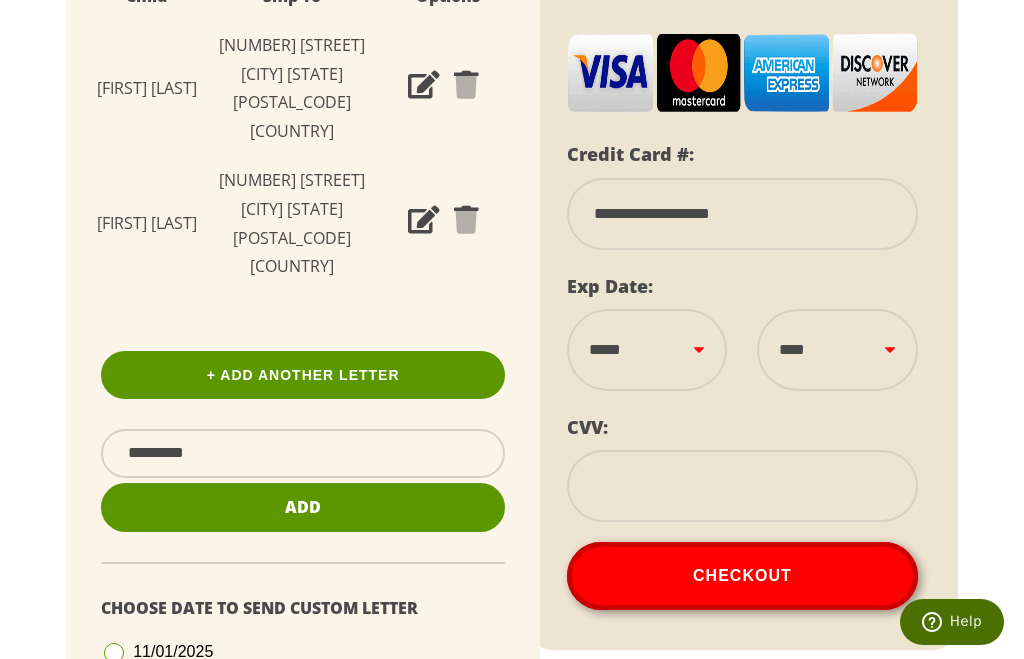 type on "**********" 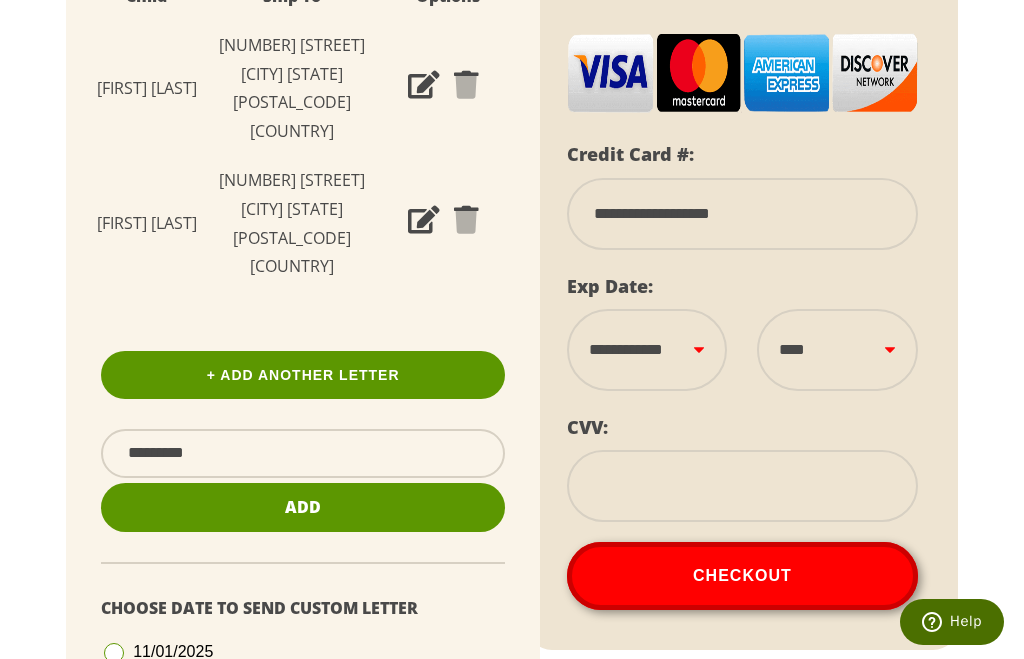 click on "**********" at bounding box center (647, 350) 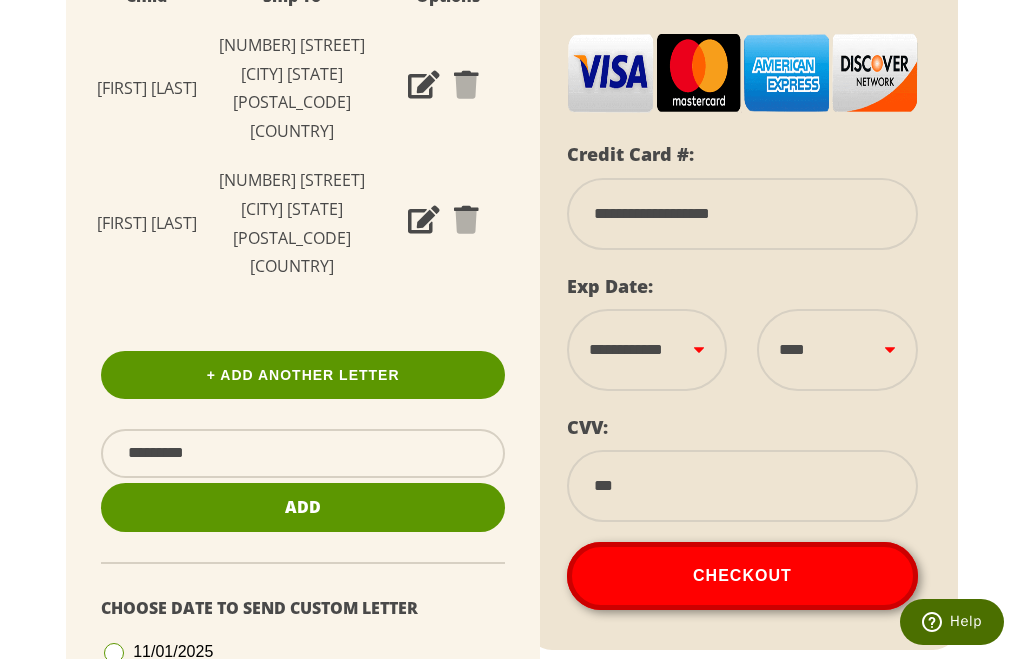 type on "***" 